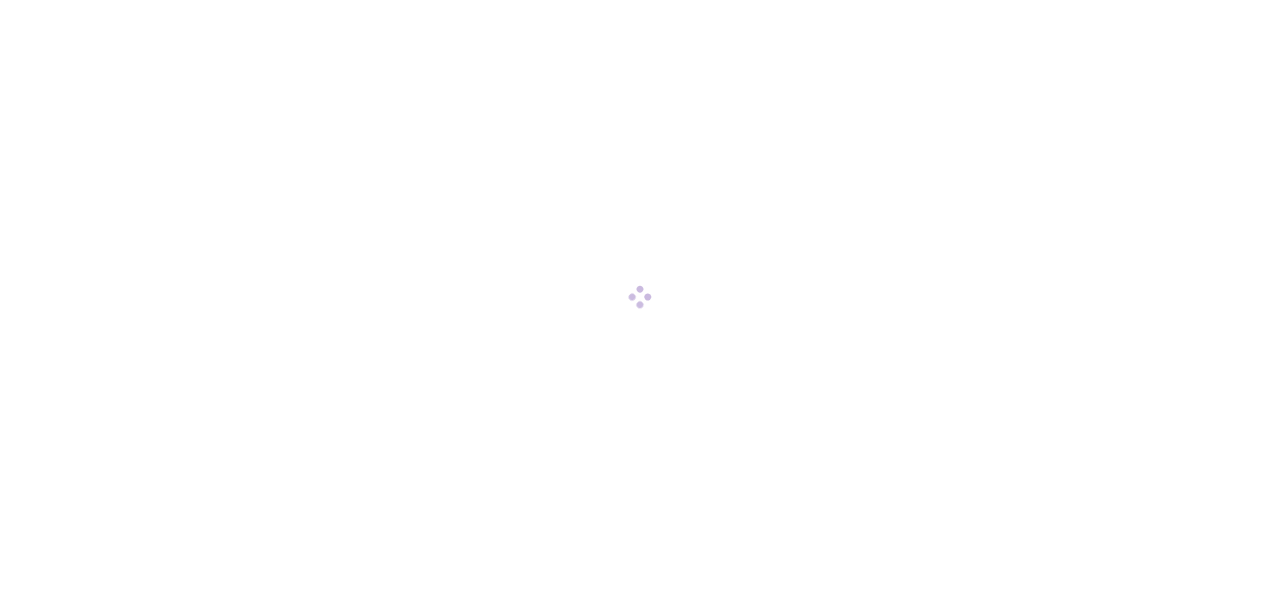 scroll, scrollTop: 0, scrollLeft: 0, axis: both 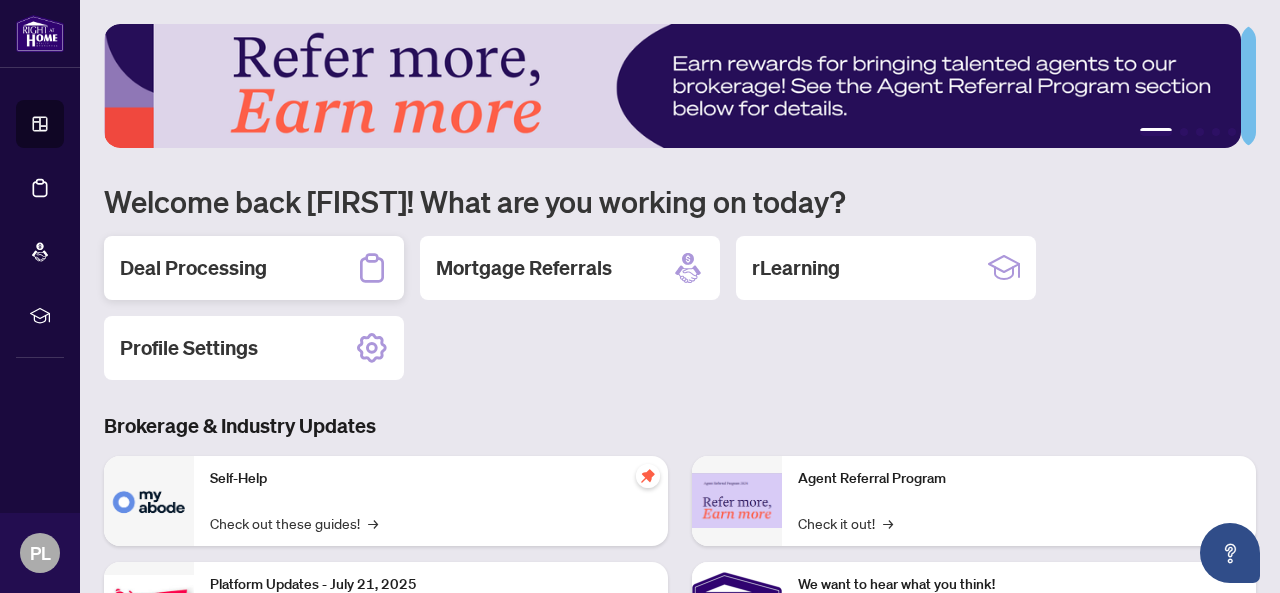 click on "Deal Processing" at bounding box center [254, 268] 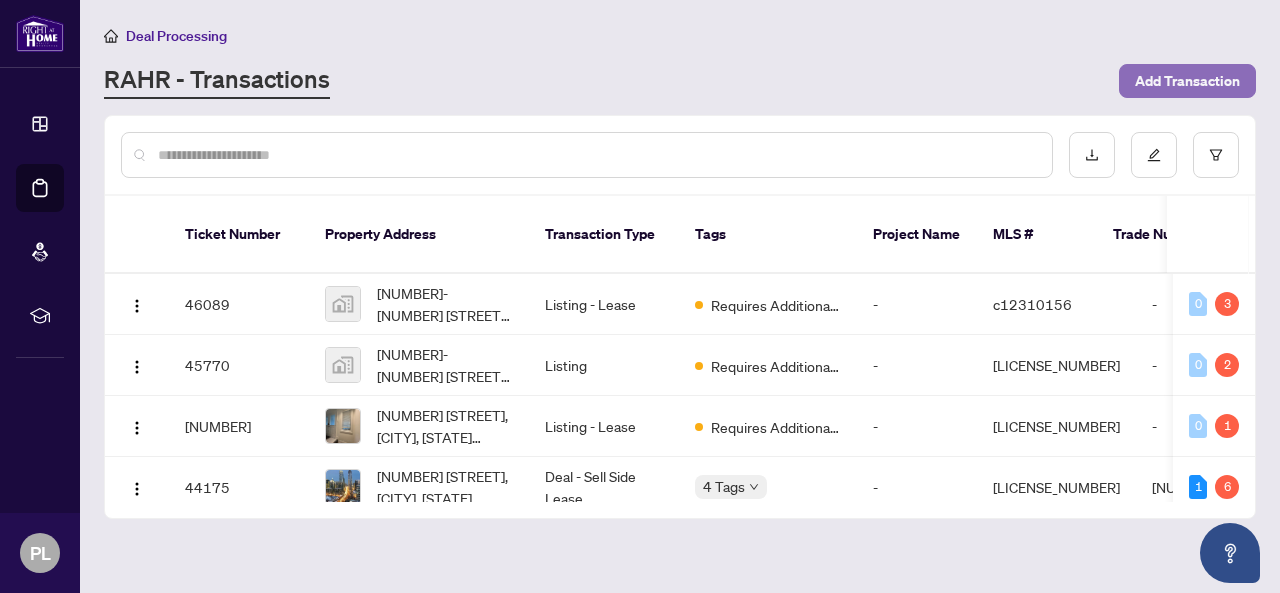 click on "Add Transaction" at bounding box center [1187, 81] 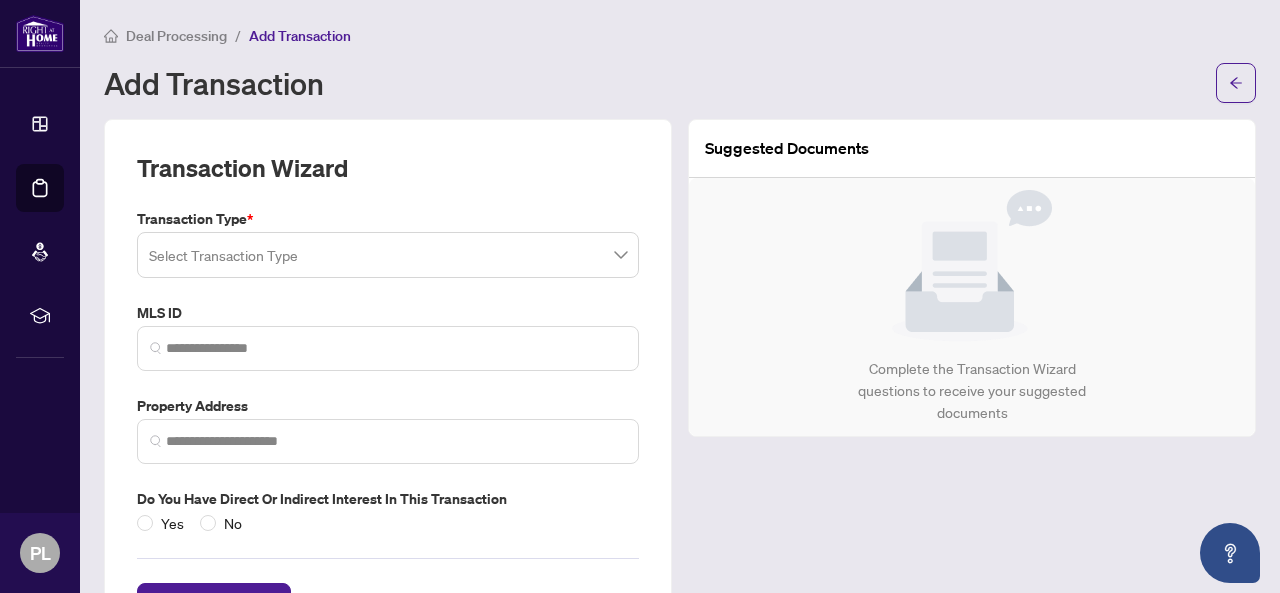 click at bounding box center [379, 258] 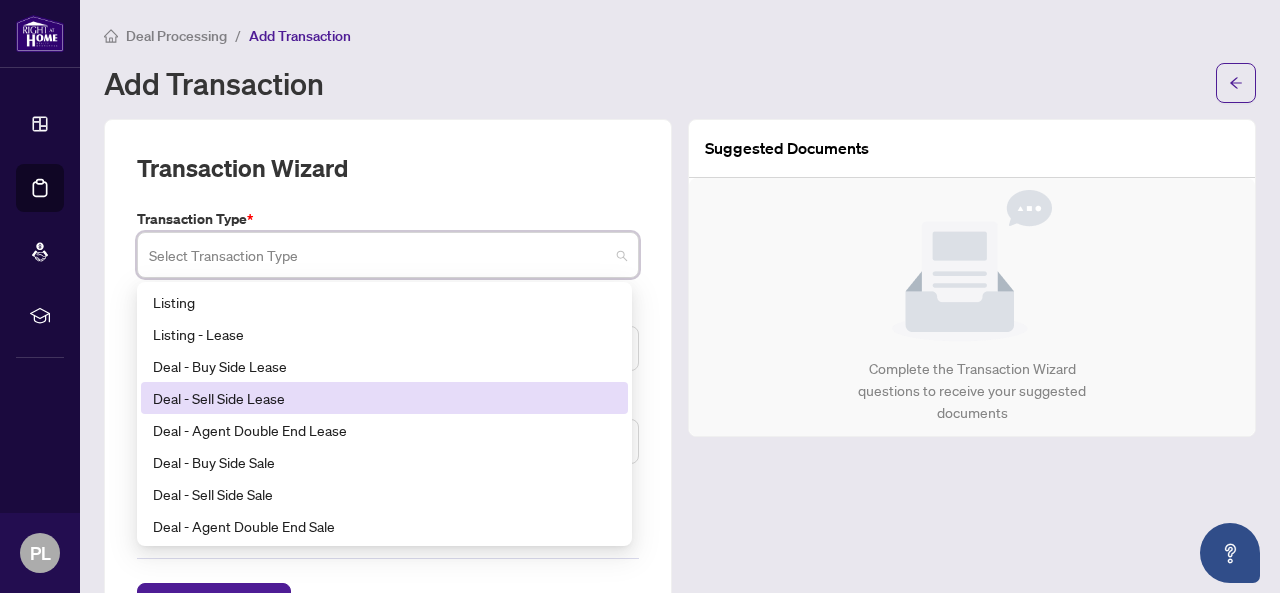 click on "Deal - Sell Side Lease" at bounding box center (384, 398) 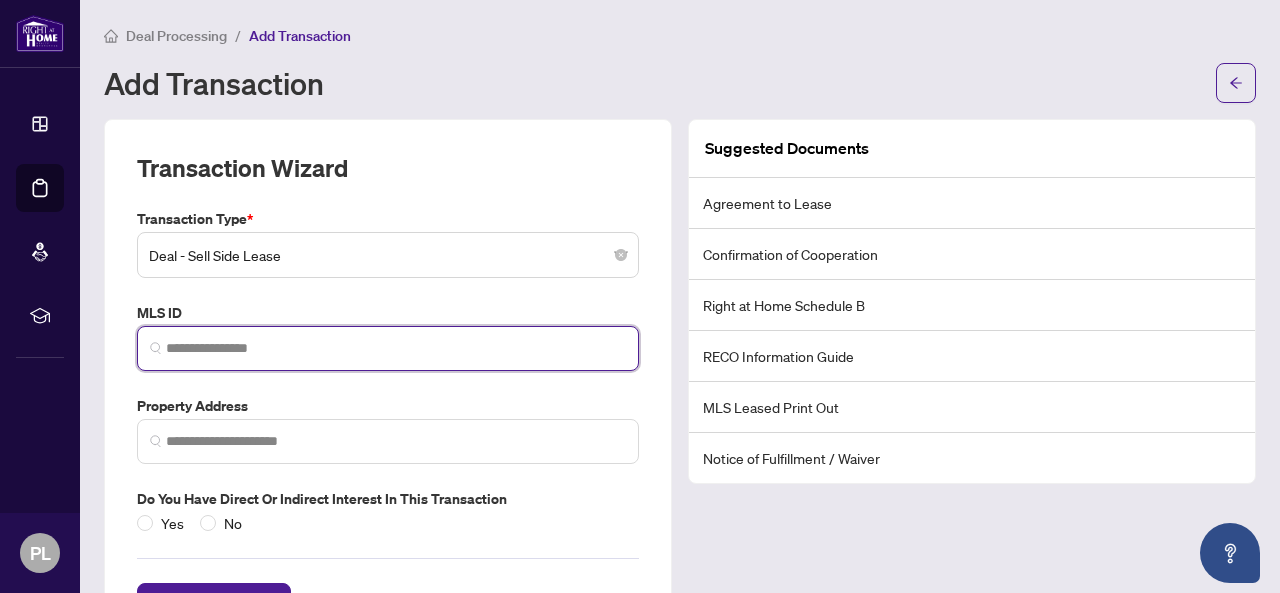 click at bounding box center [396, 348] 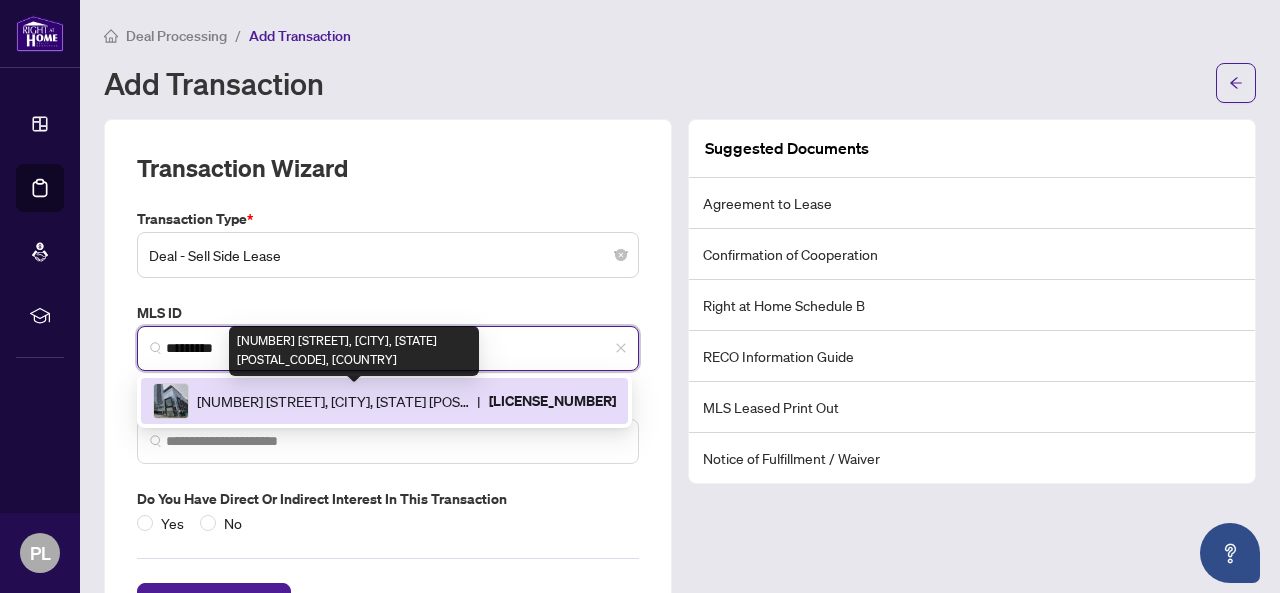 click on "[NUMBER] [STREET], [CITY], [STATE] [POSTAL_CODE], [COUNTRY]" at bounding box center (333, 401) 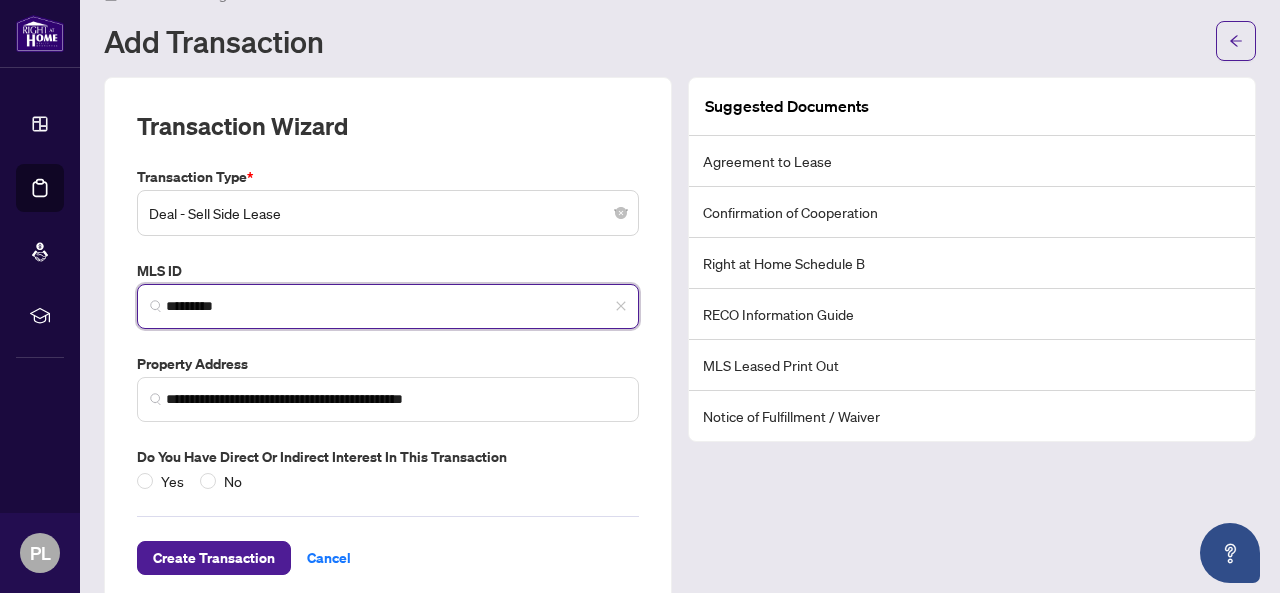 scroll, scrollTop: 76, scrollLeft: 0, axis: vertical 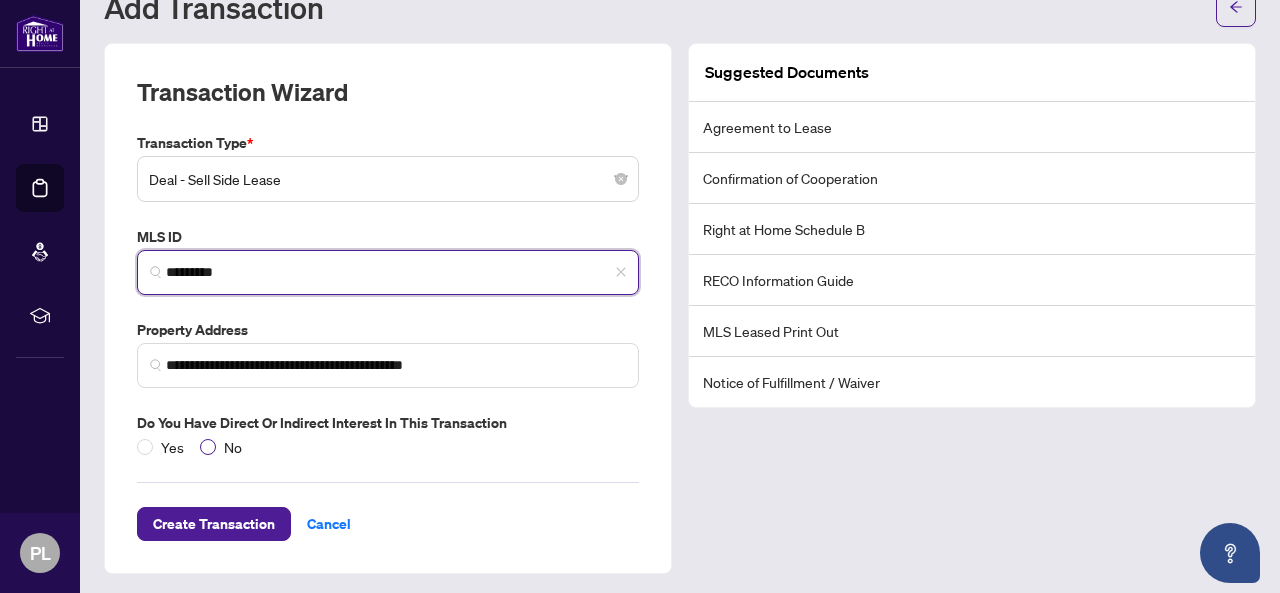 type on "*********" 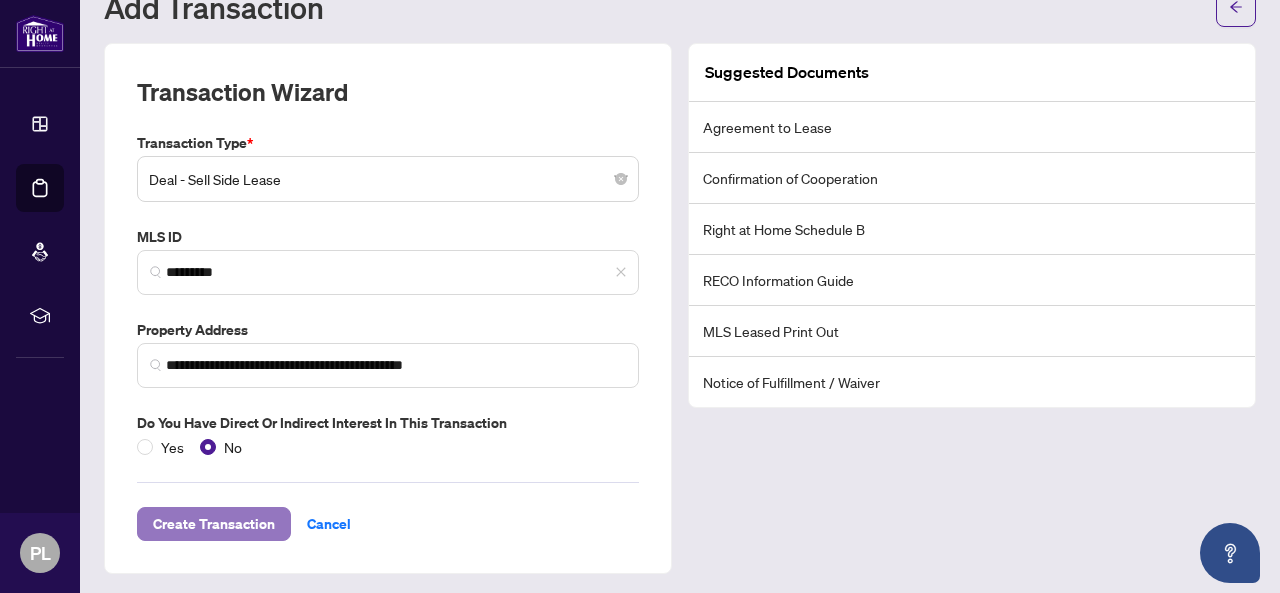 click on "Create Transaction" at bounding box center (214, 524) 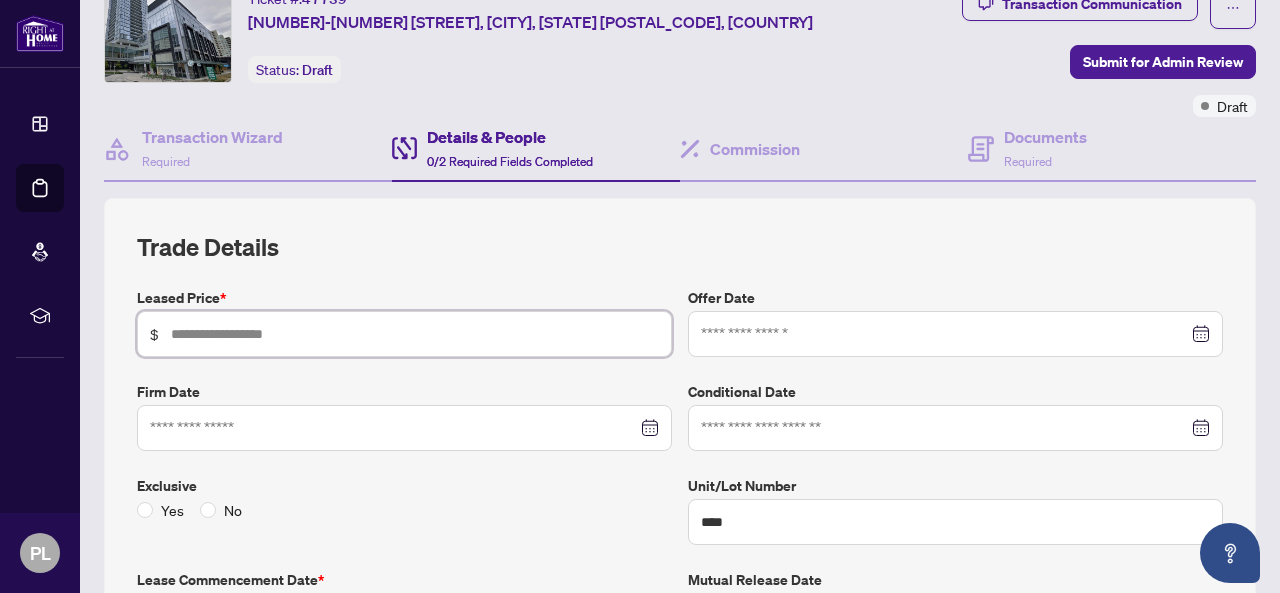 click at bounding box center [415, 334] 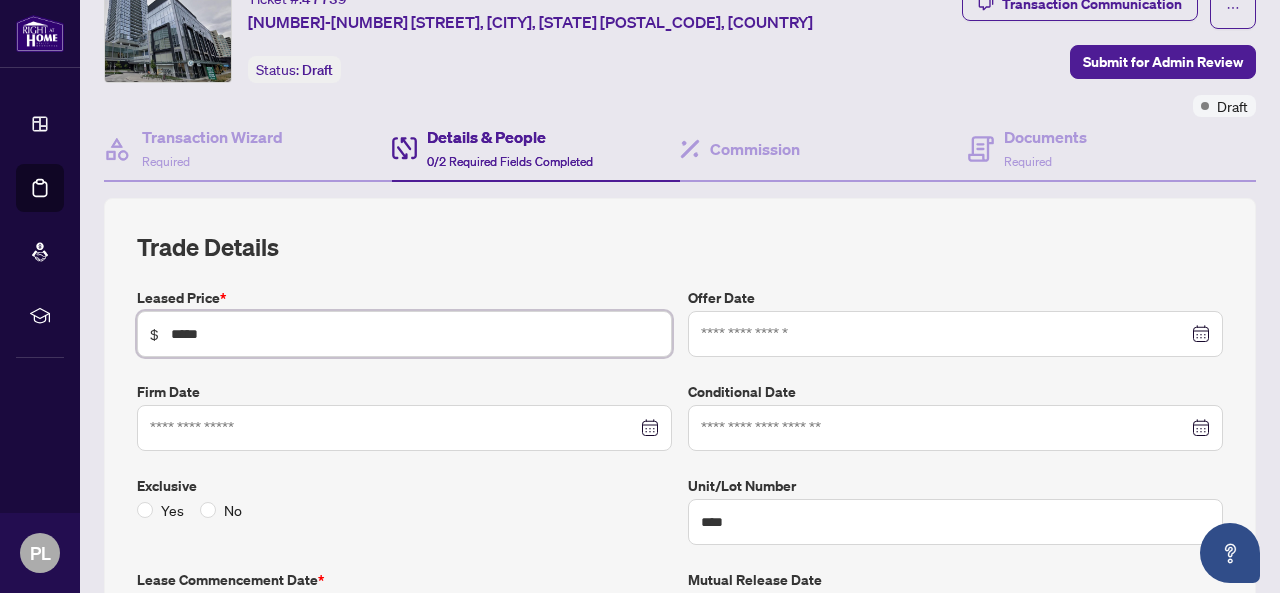 type on "*****" 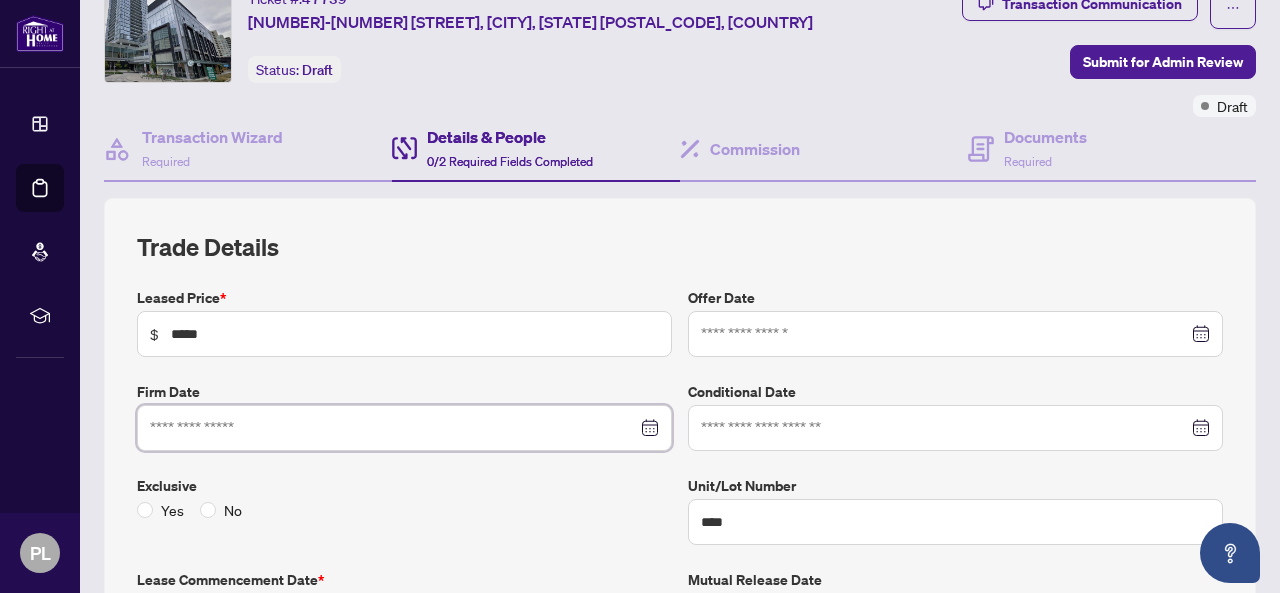 click at bounding box center (393, 428) 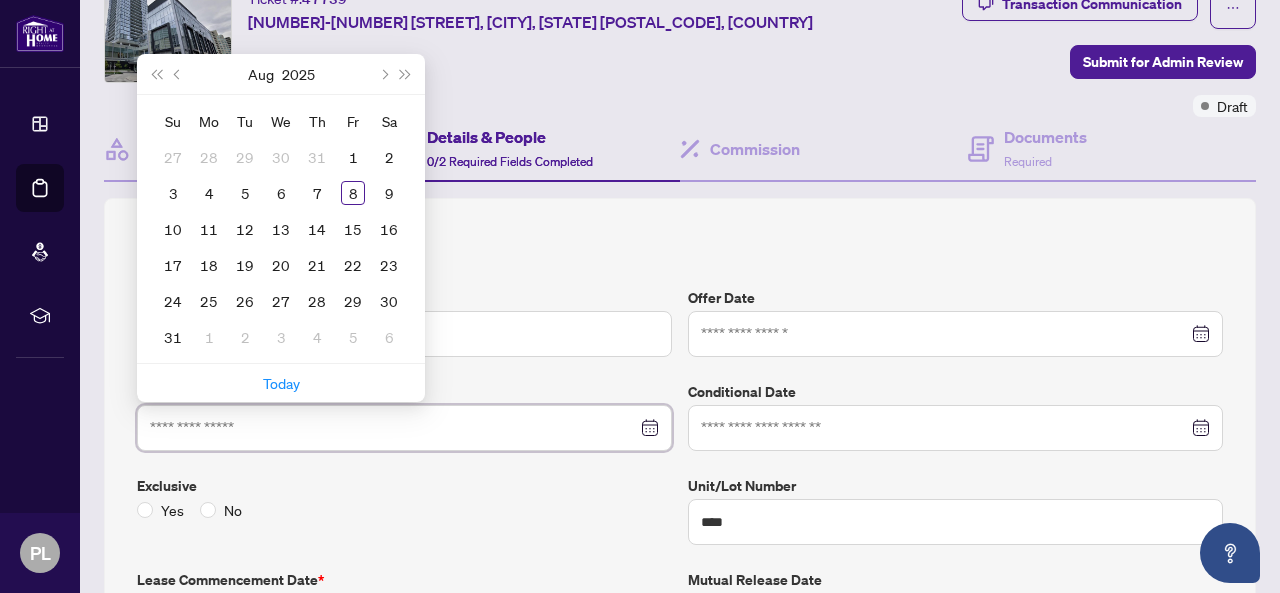 click at bounding box center (404, 428) 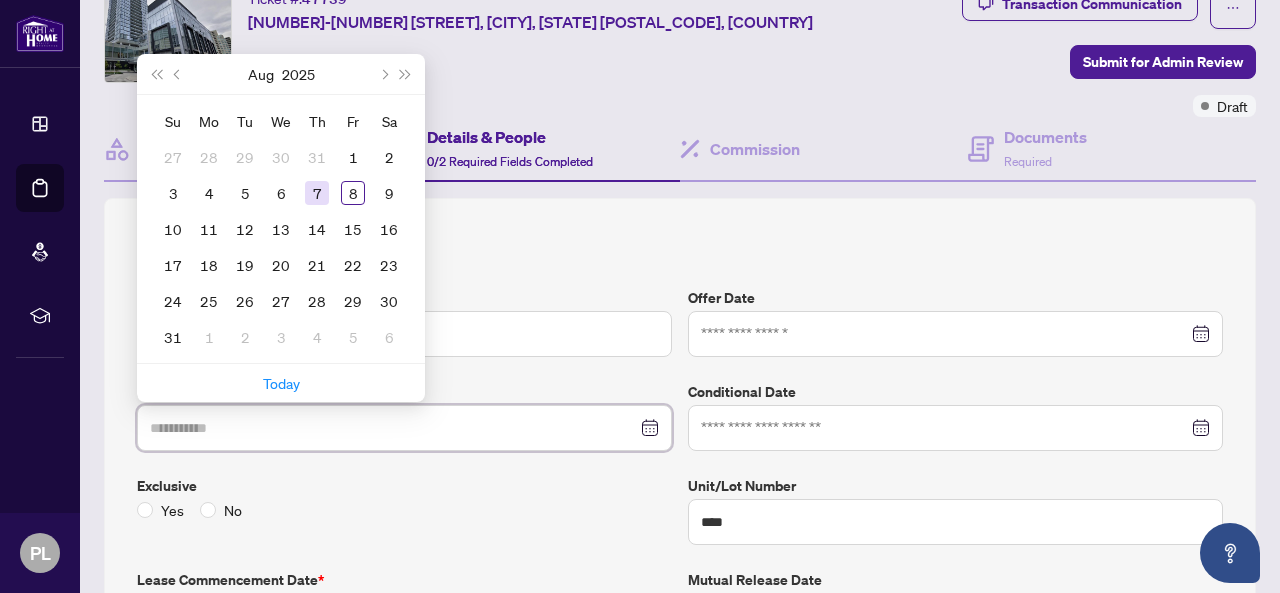 type on "**********" 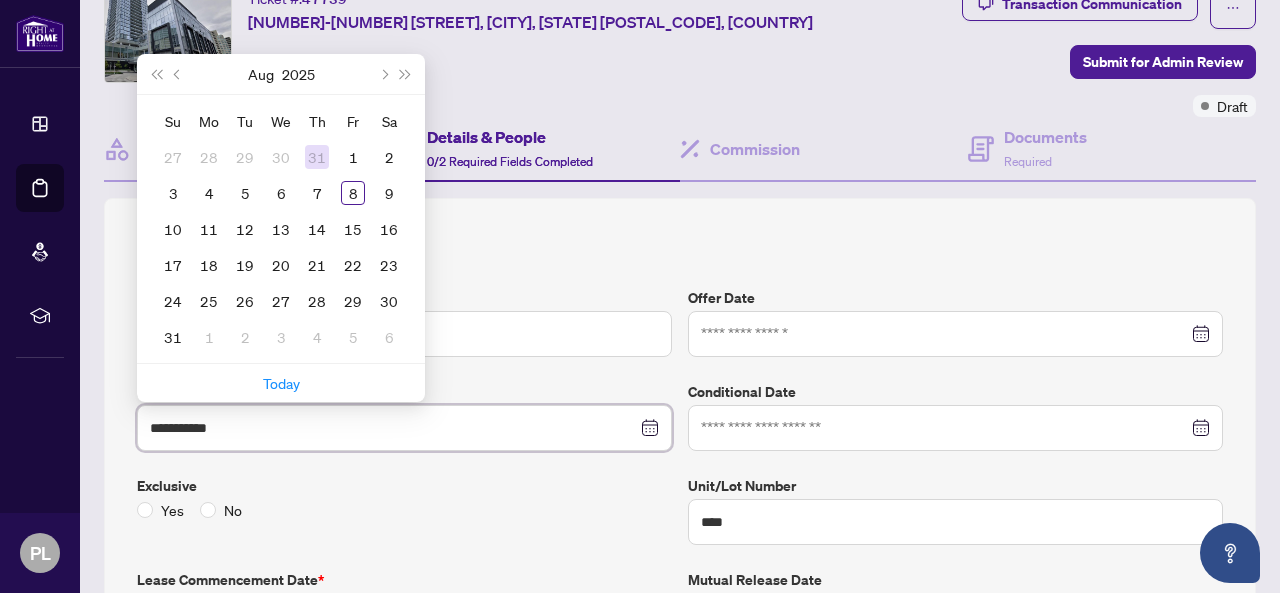 type on "**********" 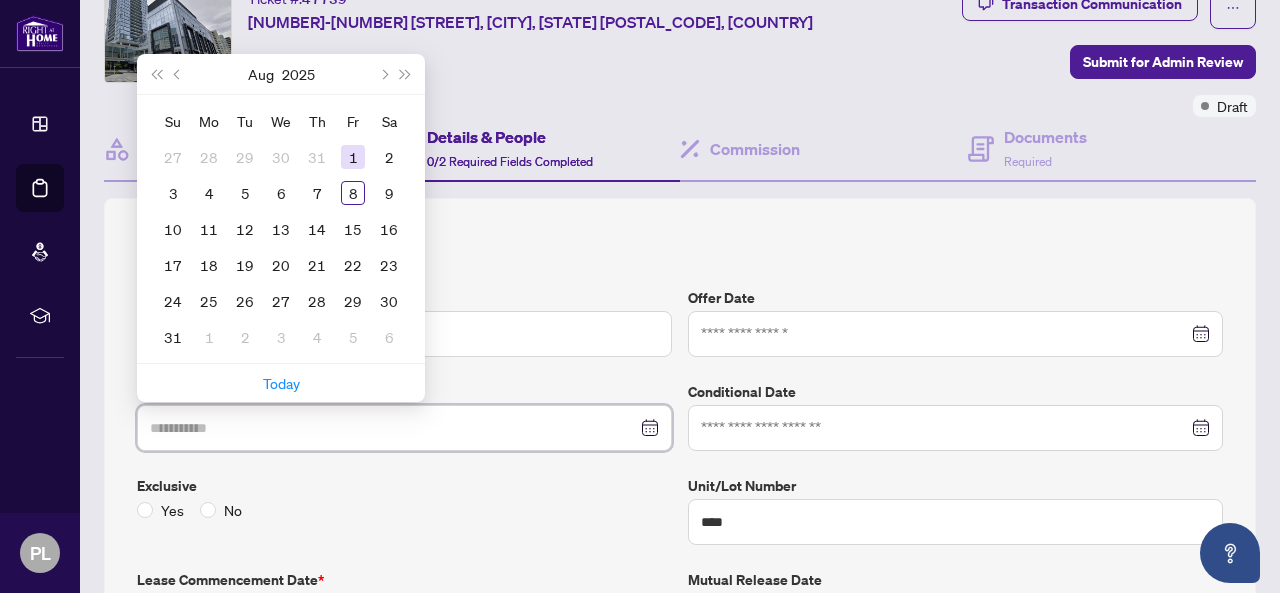 type on "**********" 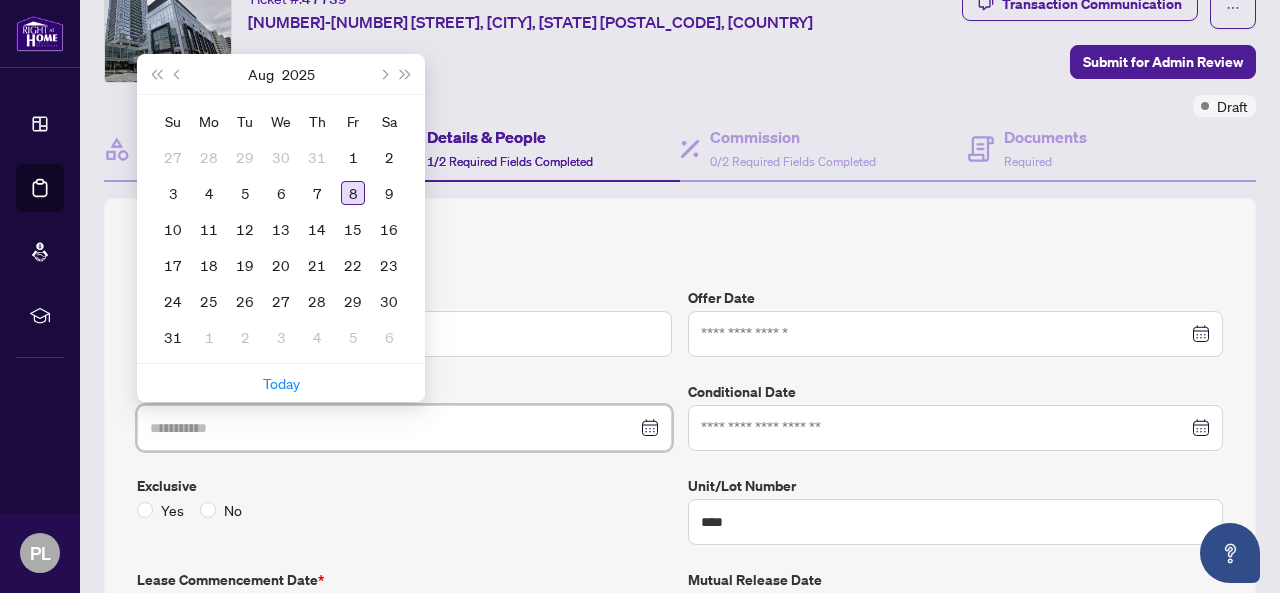 type on "**********" 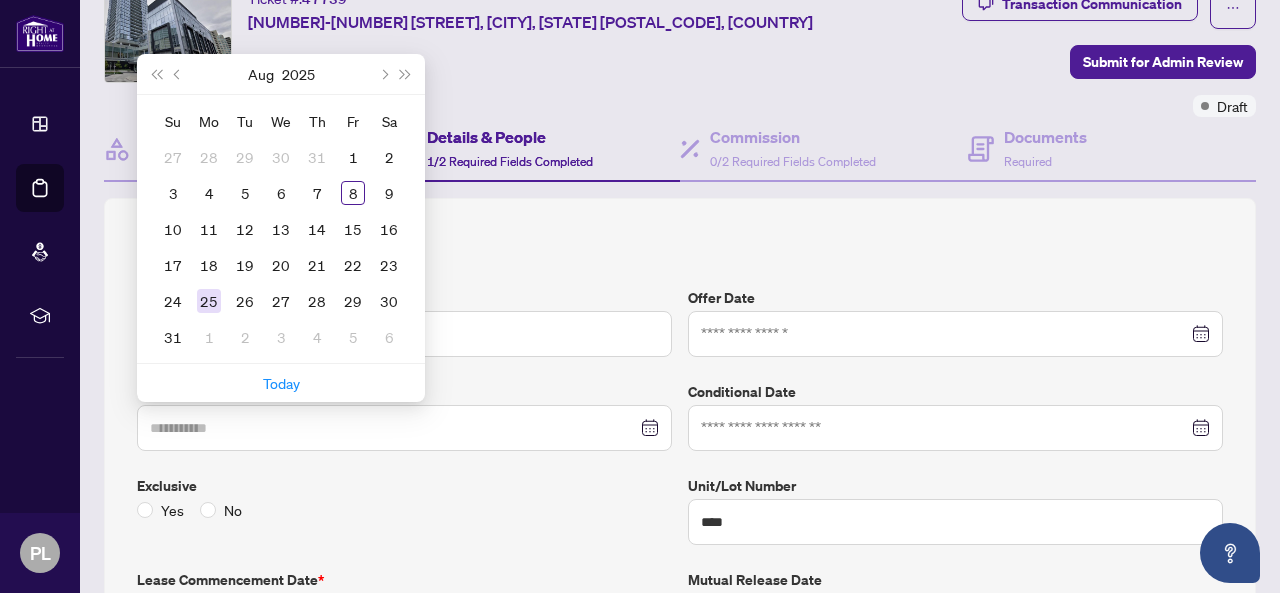 click on "25" at bounding box center (209, 301) 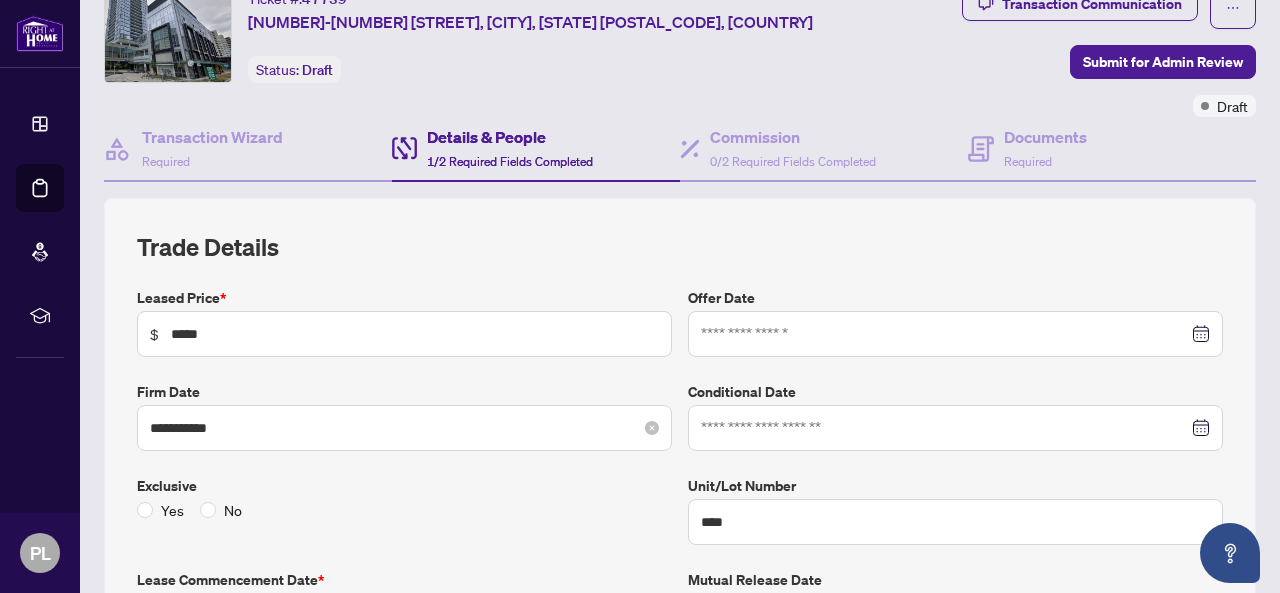 click on "**********" at bounding box center [404, 428] 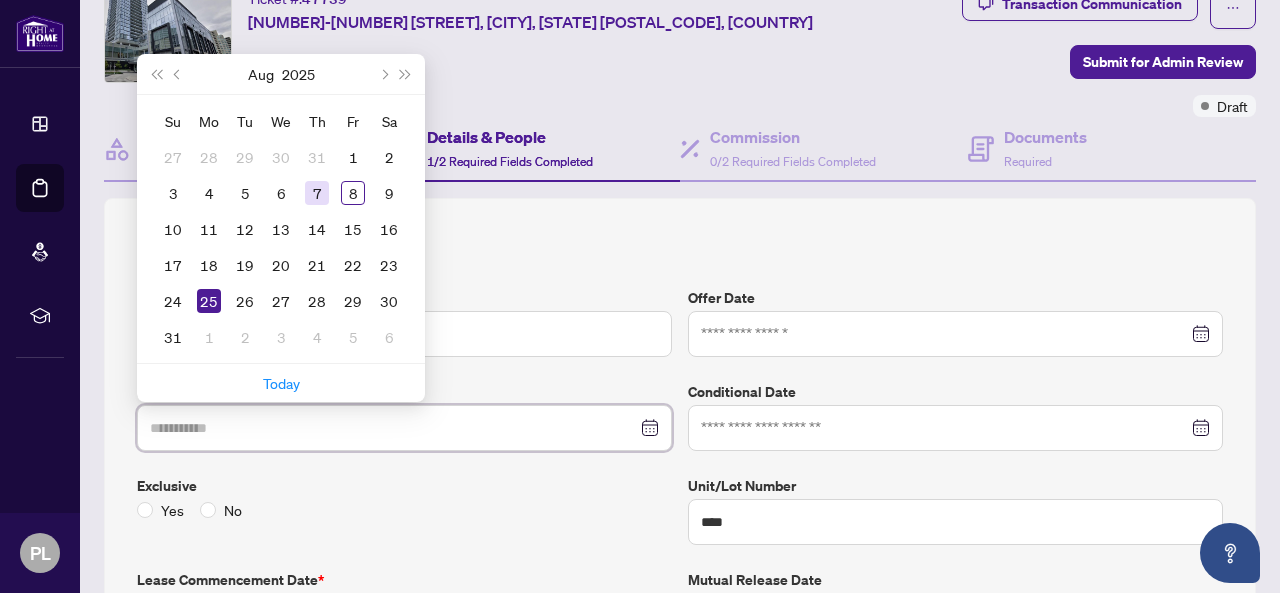 type on "**********" 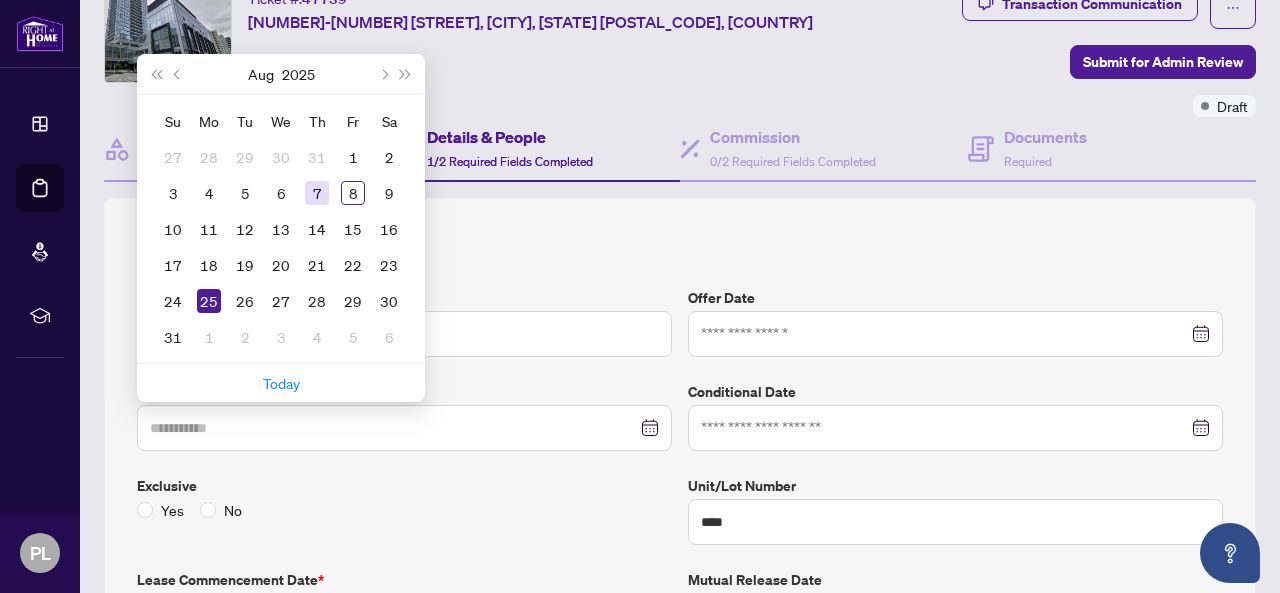 click on "7" at bounding box center (317, 193) 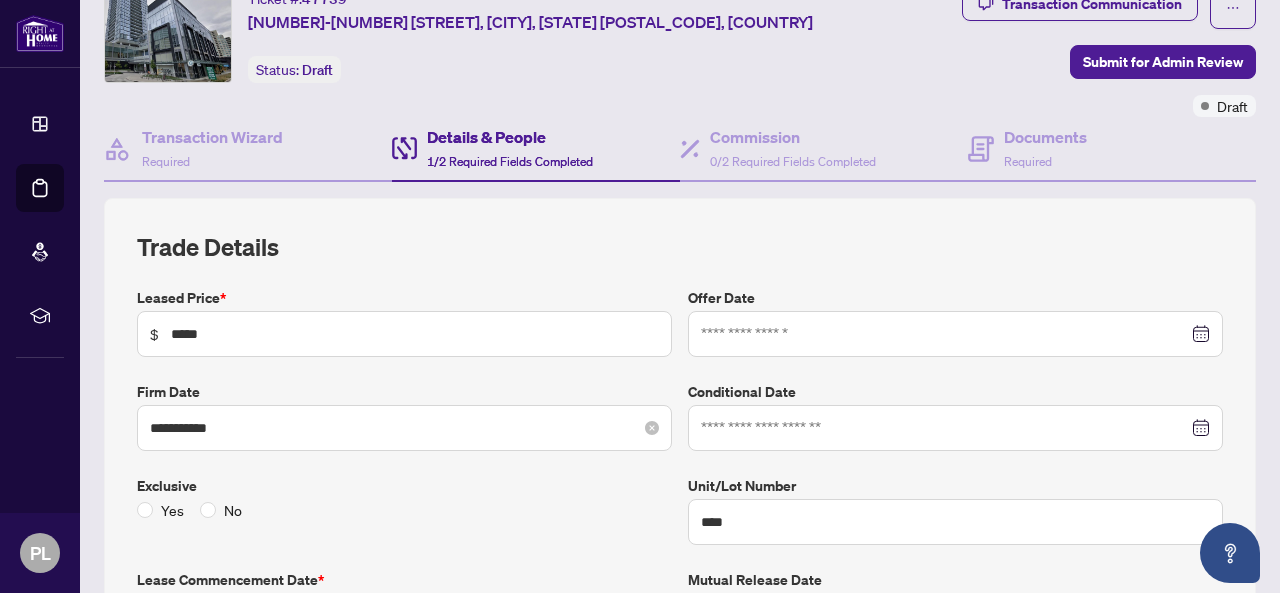 scroll, scrollTop: 176, scrollLeft: 0, axis: vertical 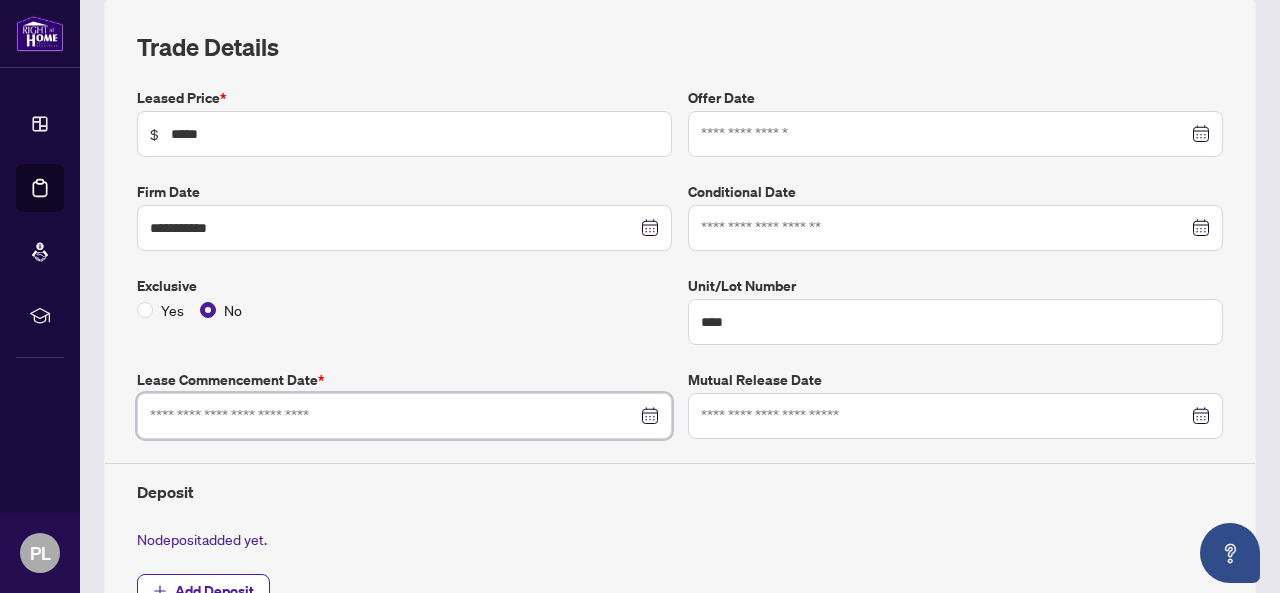 click at bounding box center [393, 416] 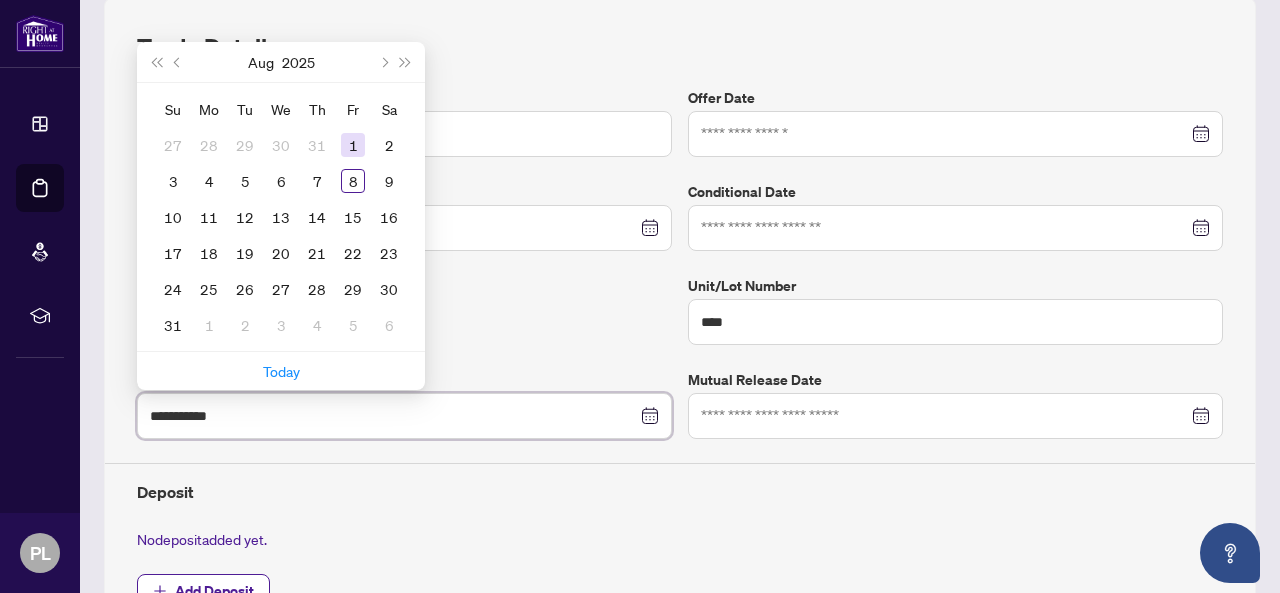 type on "**********" 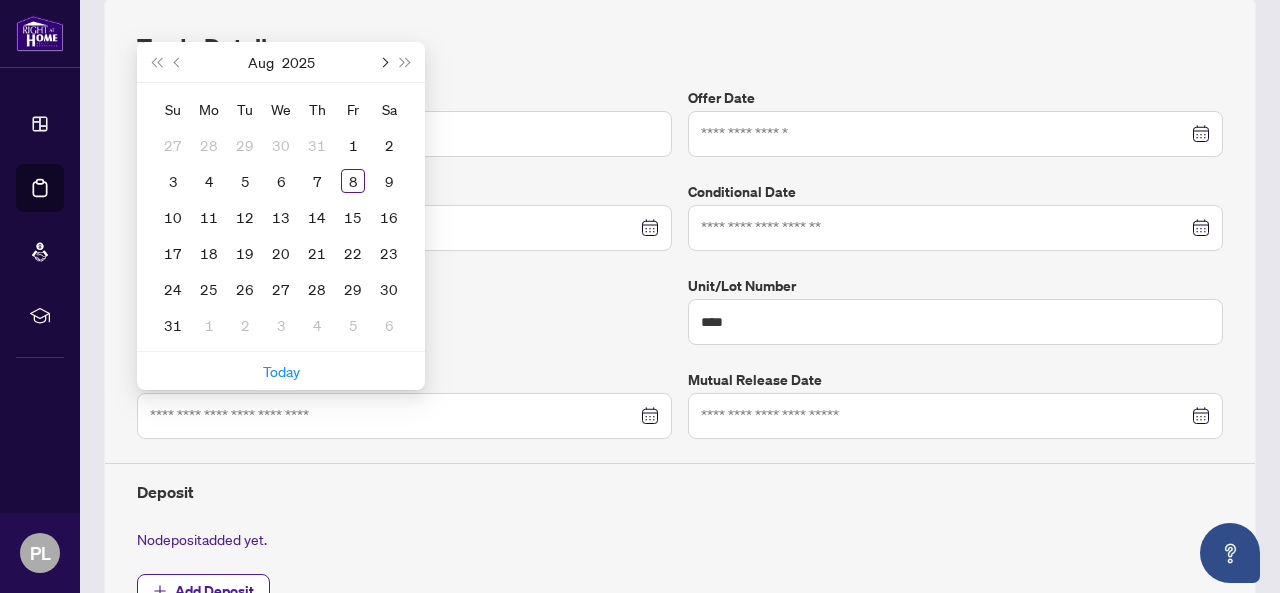 click at bounding box center [383, 62] 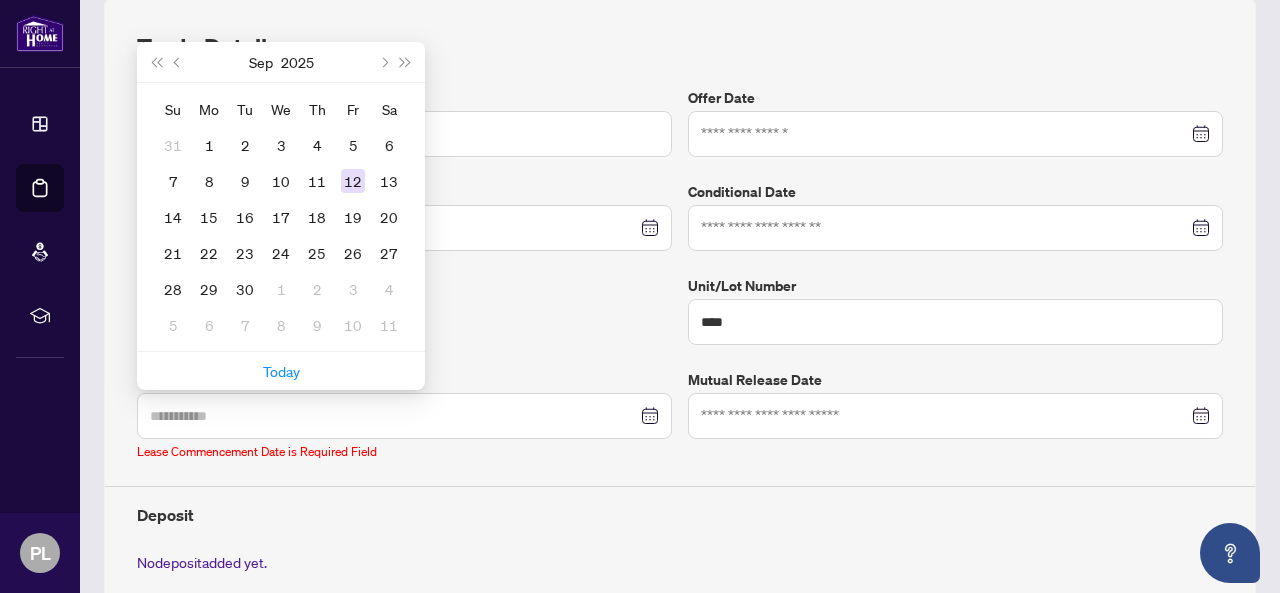 type on "**********" 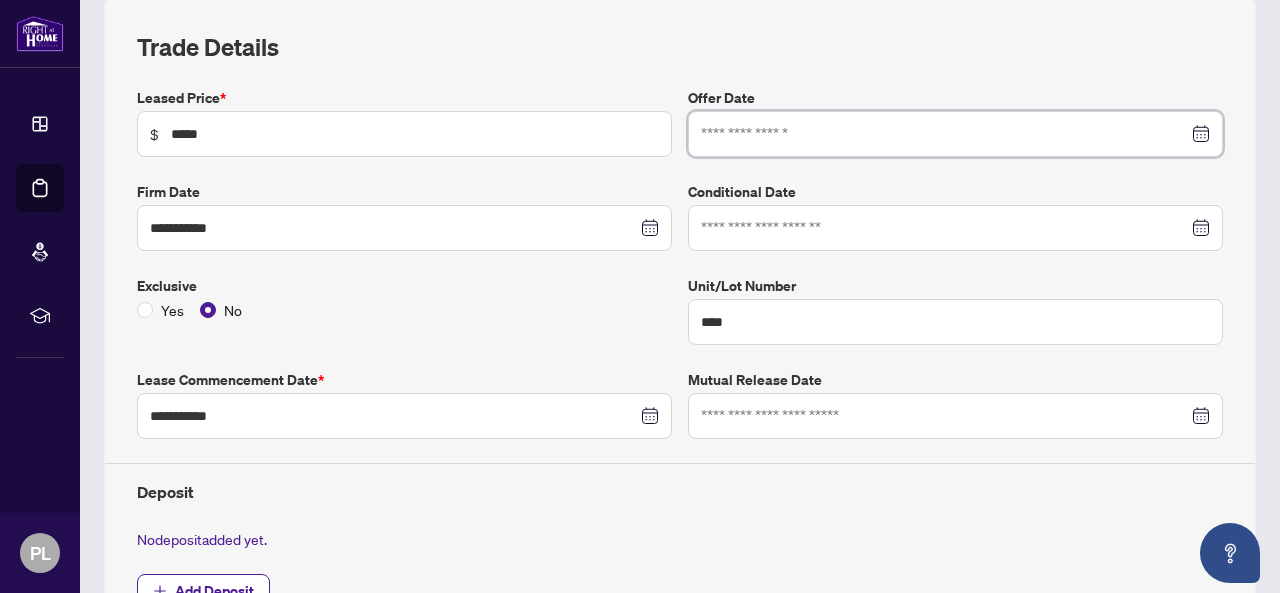 click at bounding box center [944, 134] 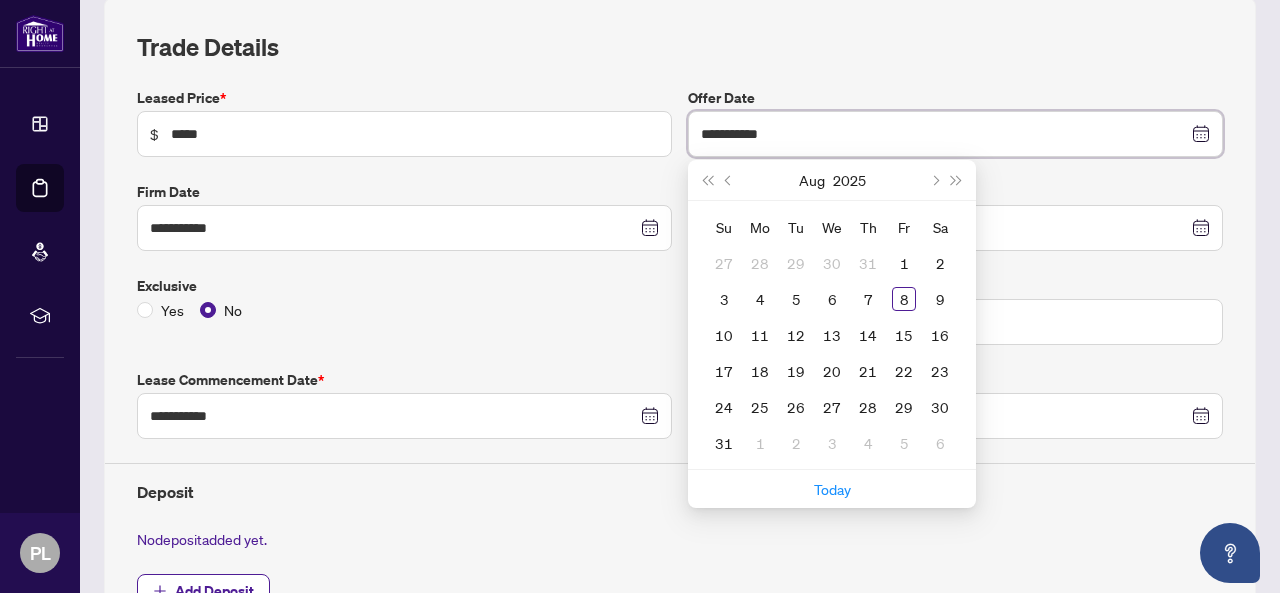 type on "**********" 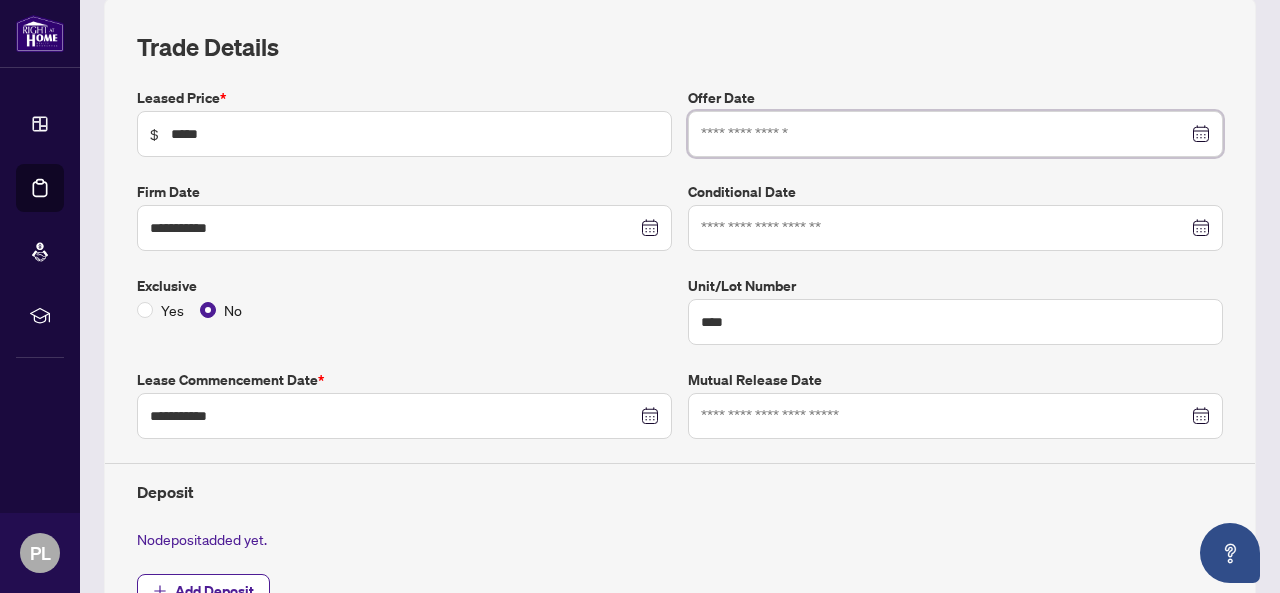click at bounding box center (955, 134) 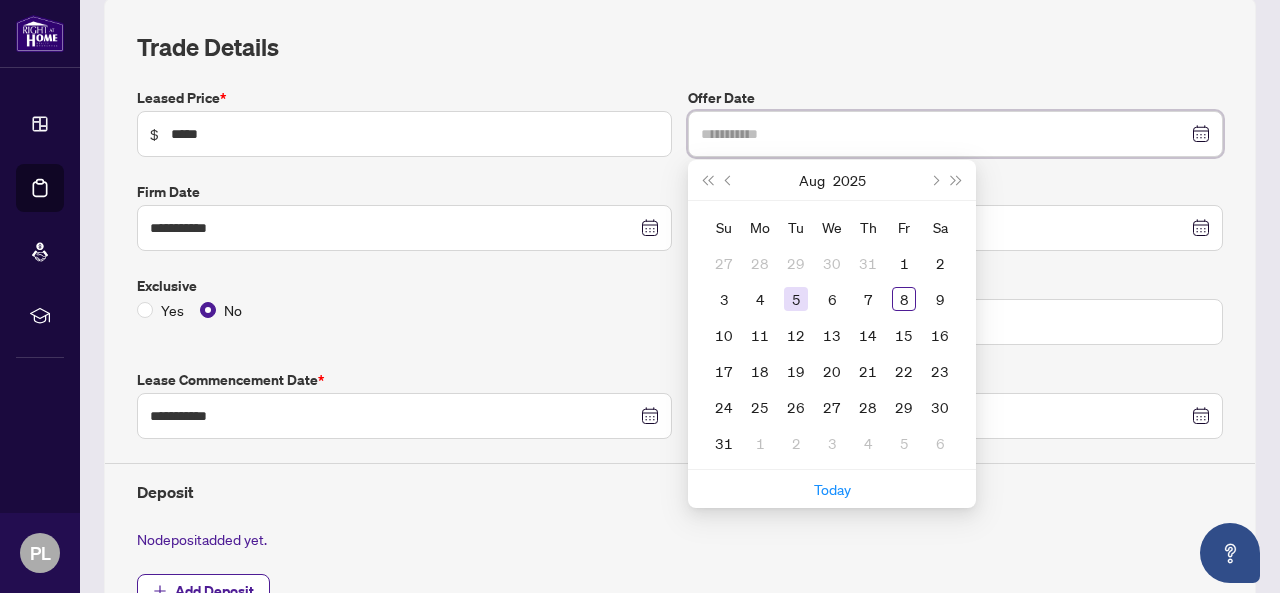 type on "**********" 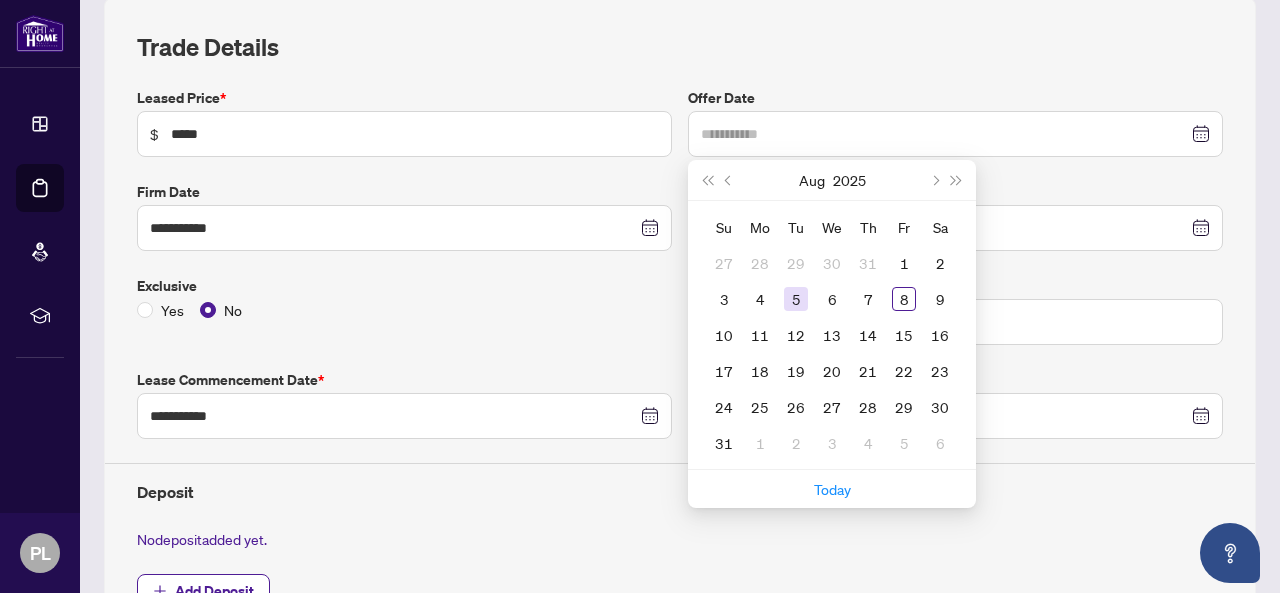 click on "5" at bounding box center (796, 299) 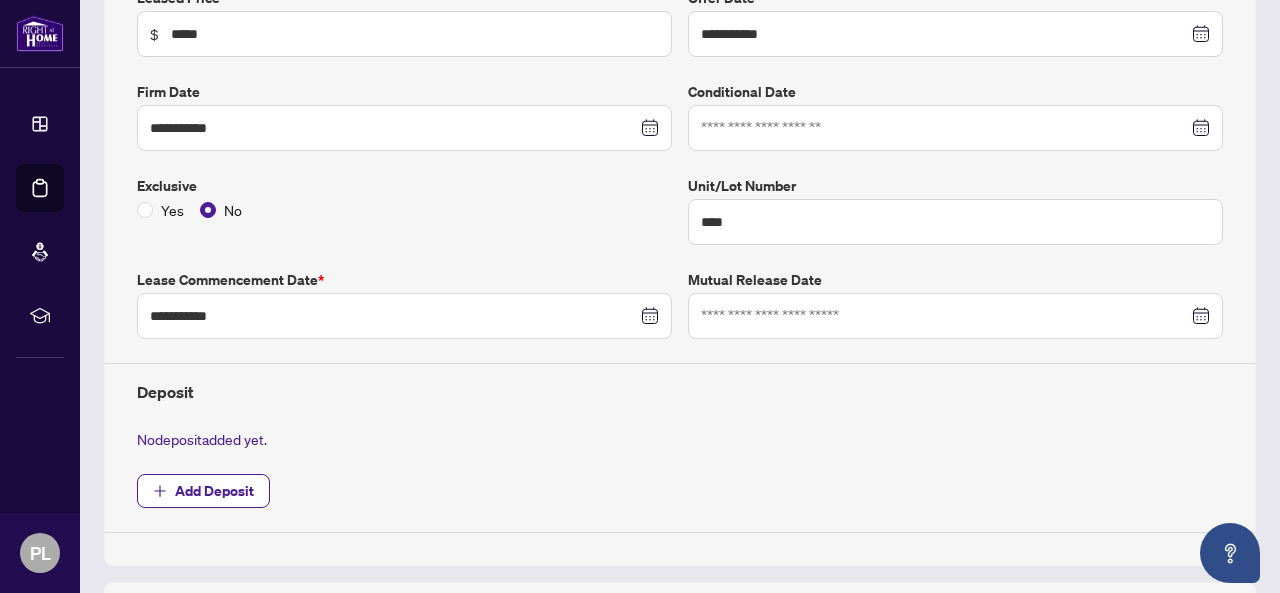 scroll, scrollTop: 676, scrollLeft: 0, axis: vertical 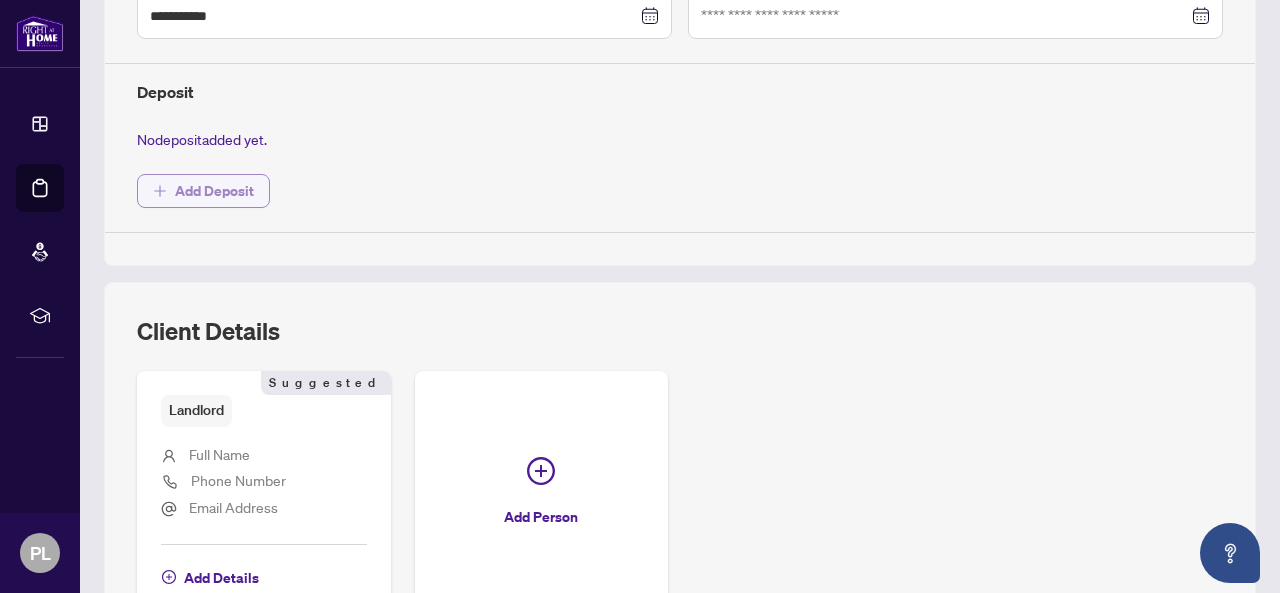 click on "Add Deposit" at bounding box center (214, 191) 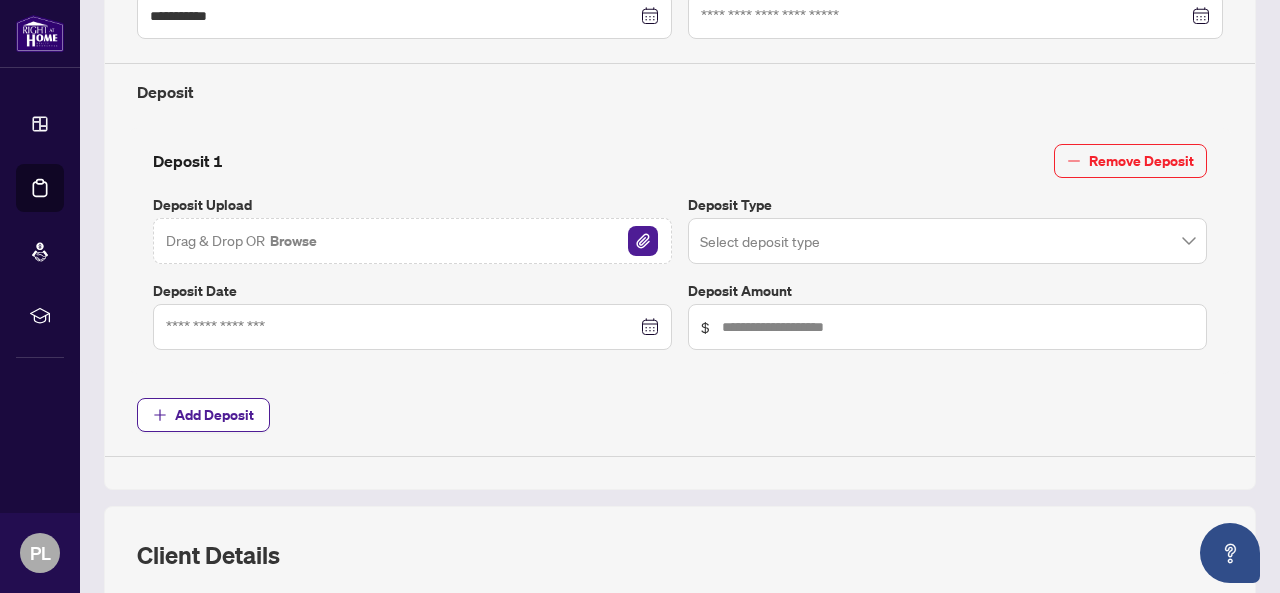 click at bounding box center [412, 327] 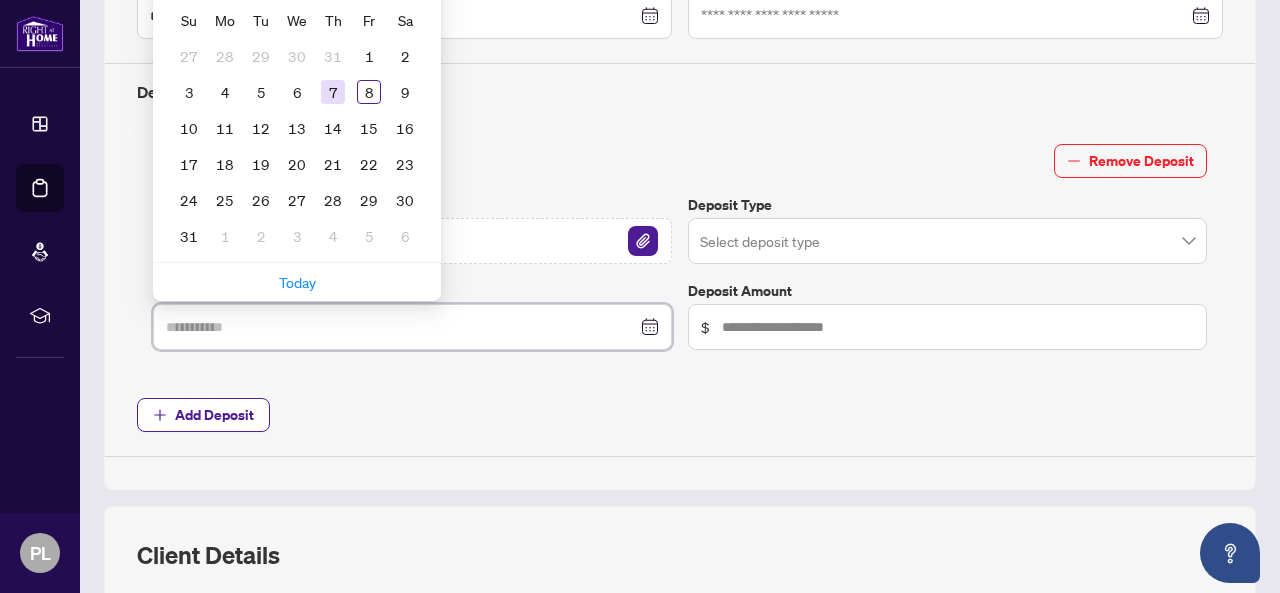 type on "**********" 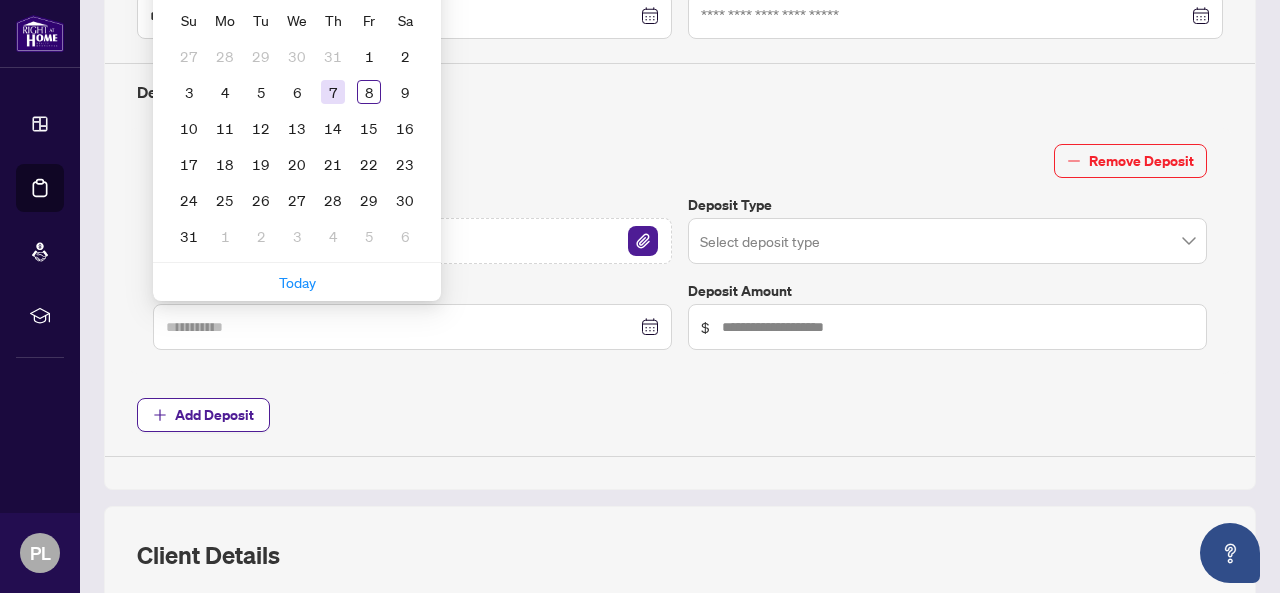 click on "7" at bounding box center [333, 92] 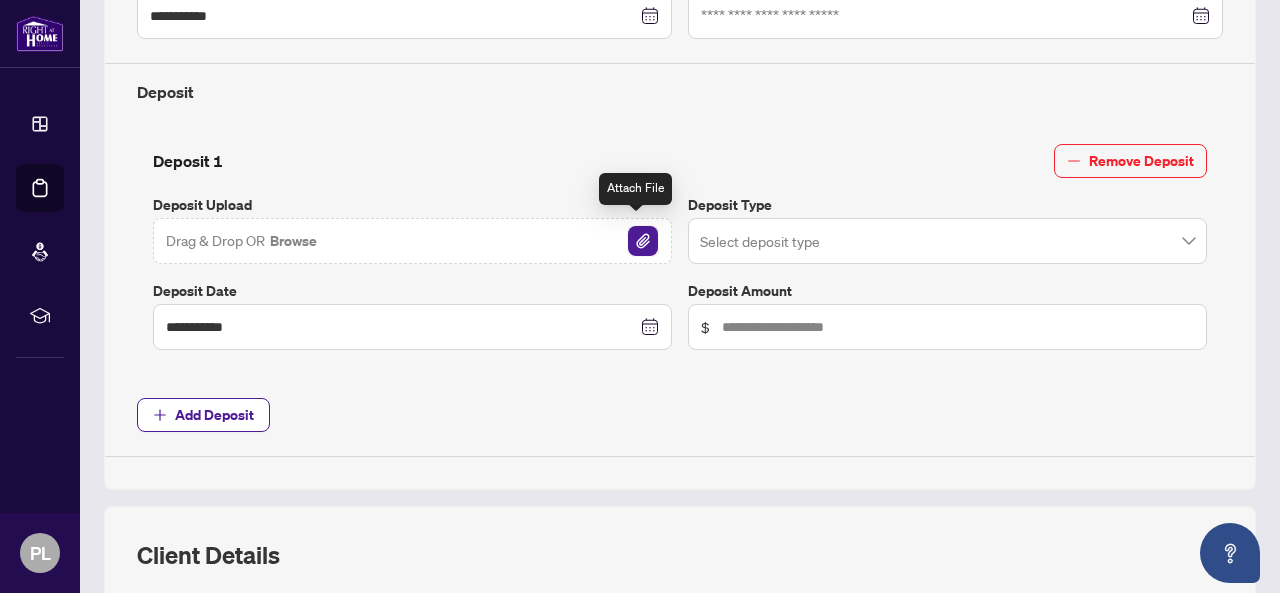 click at bounding box center [643, 241] 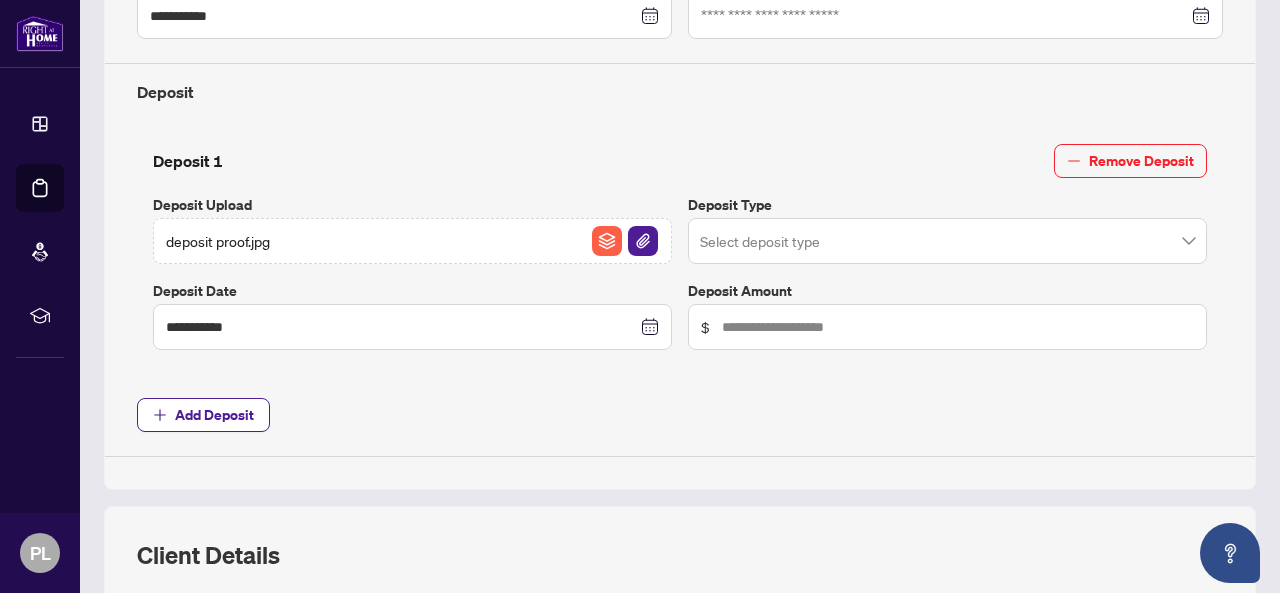 click at bounding box center [938, 244] 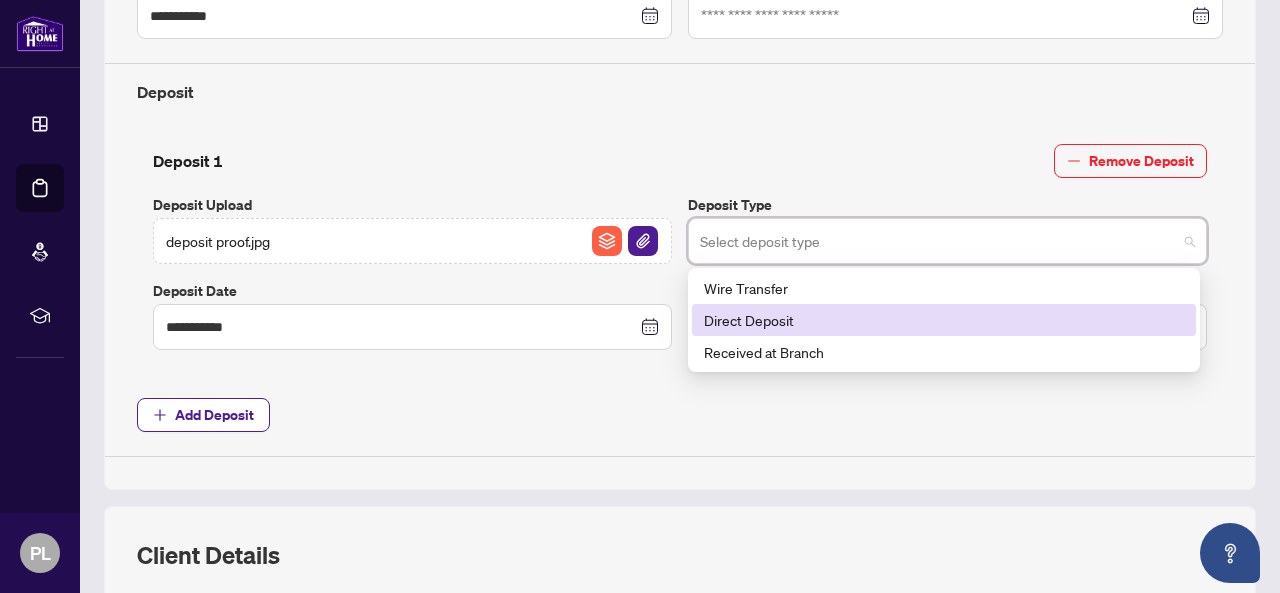 click on "Direct Deposit" at bounding box center (944, 320) 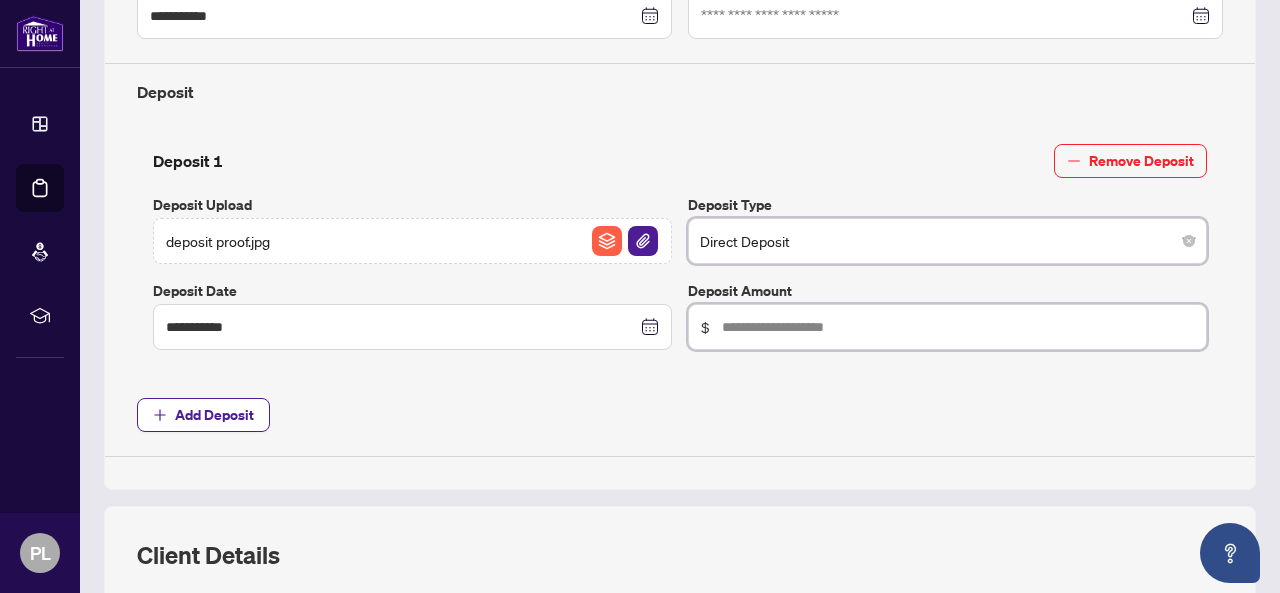 click at bounding box center (958, 327) 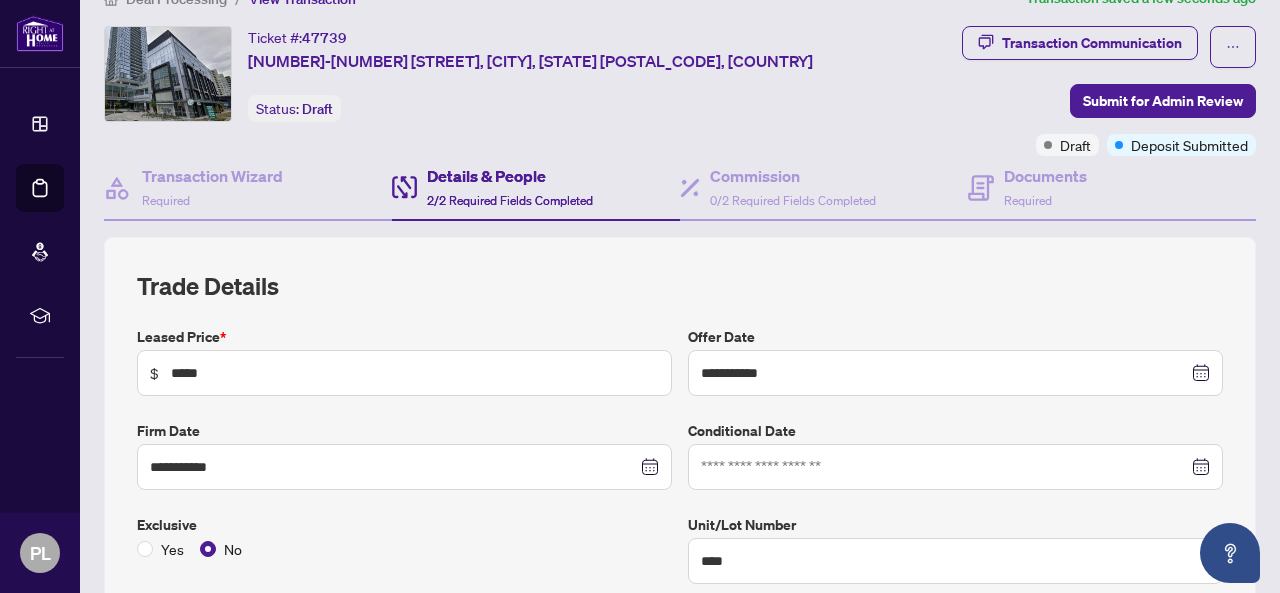 scroll, scrollTop: 0, scrollLeft: 0, axis: both 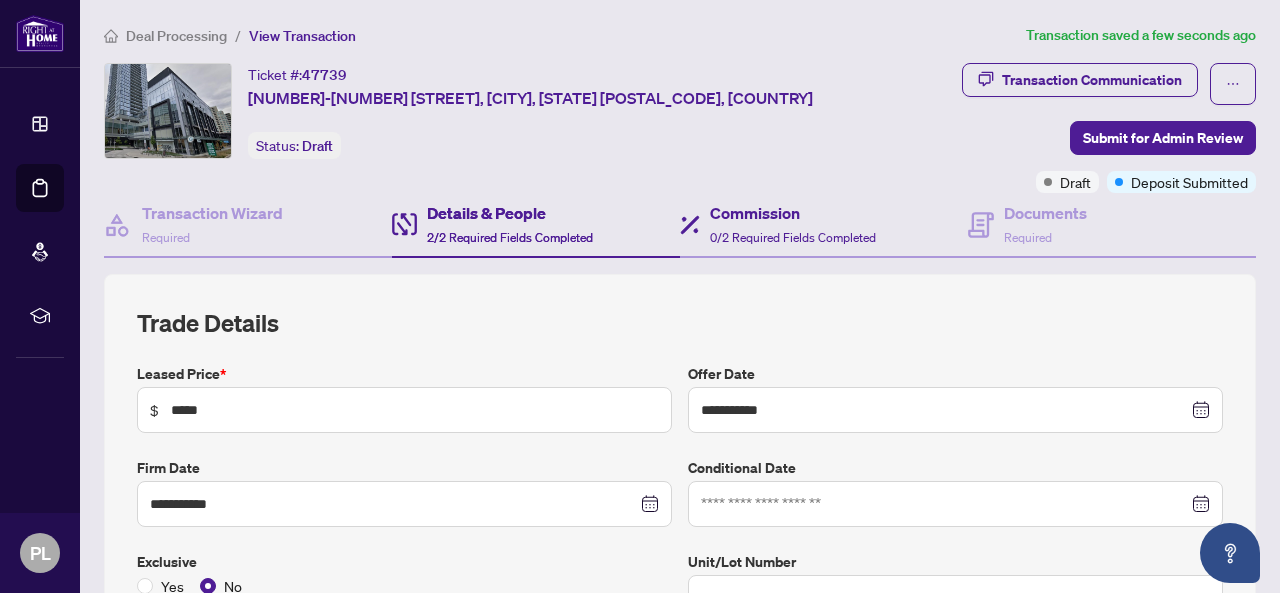 type on "*****" 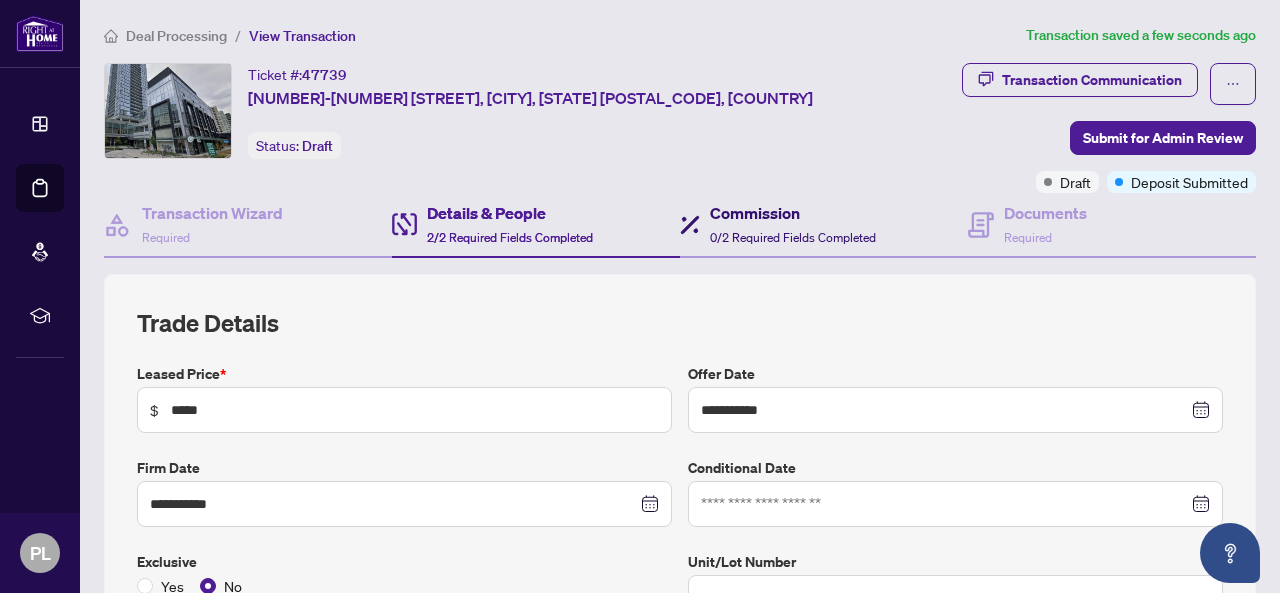 click on "0/2 Required Fields Completed" at bounding box center [793, 237] 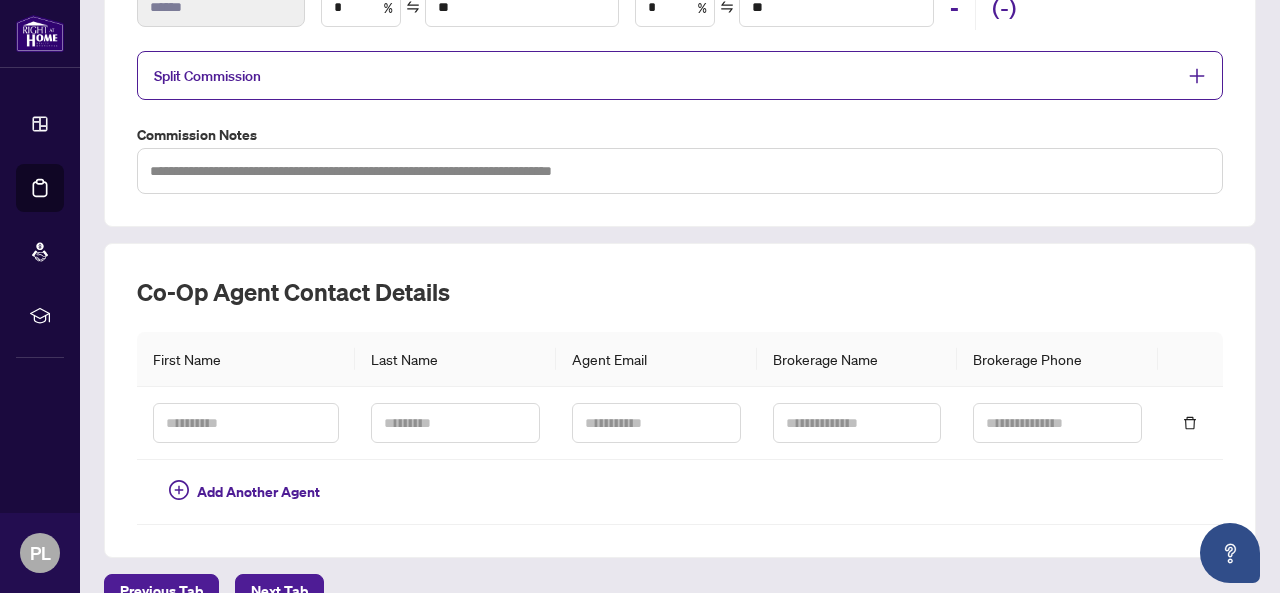 scroll, scrollTop: 100, scrollLeft: 0, axis: vertical 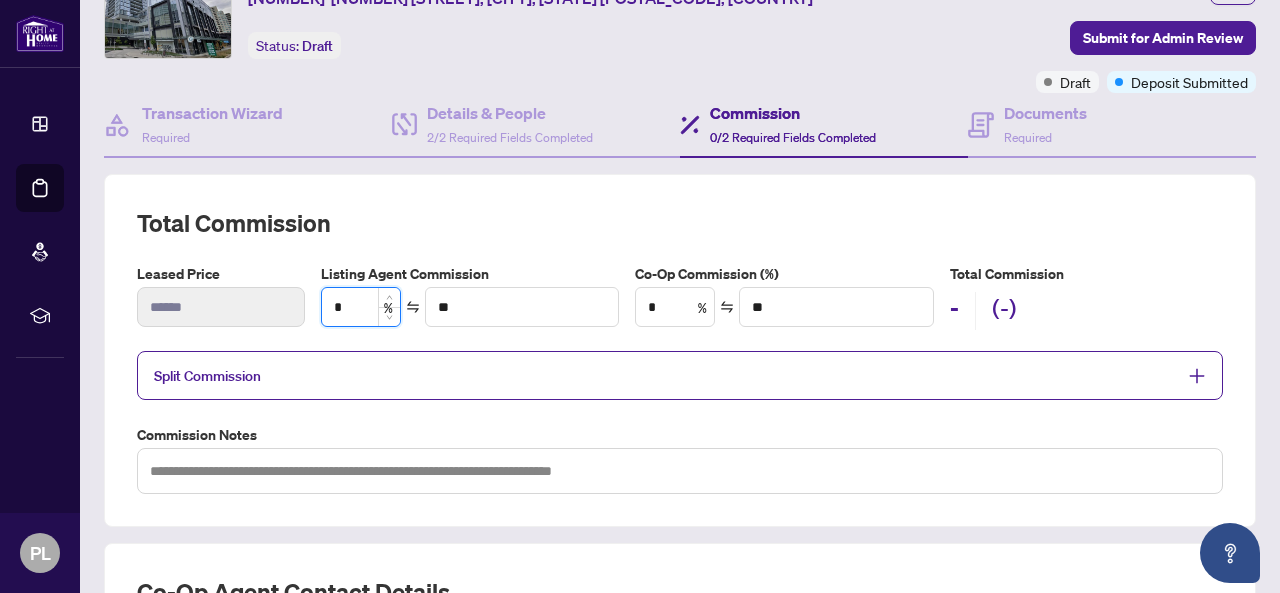 click on "*" at bounding box center (361, 307) 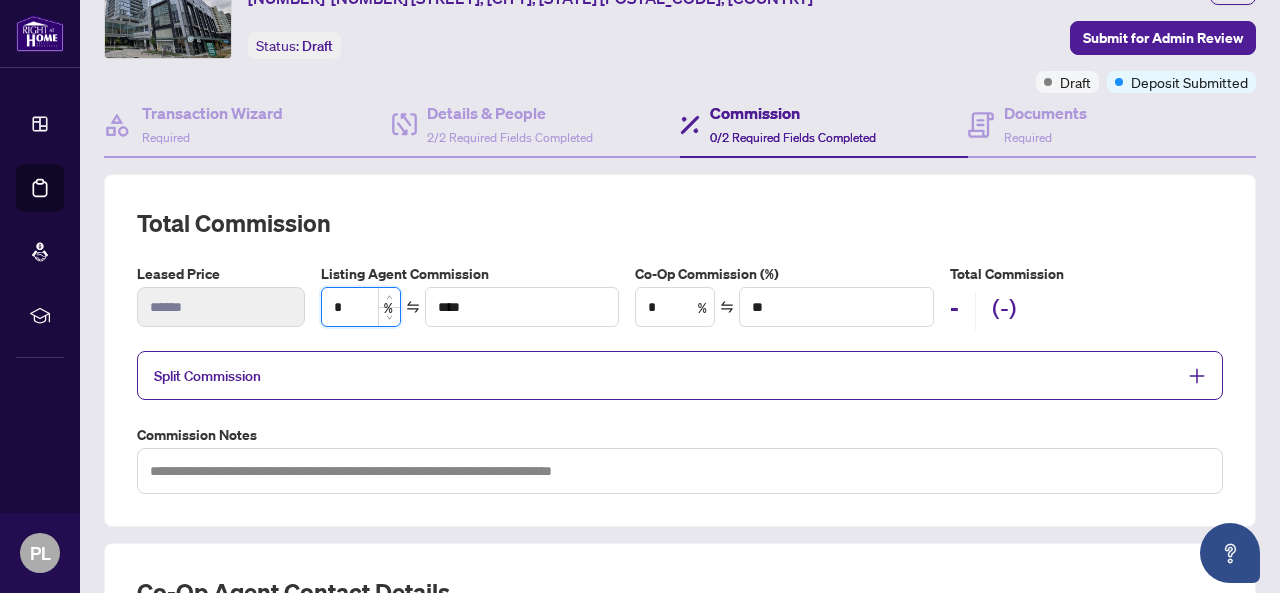 type on "**" 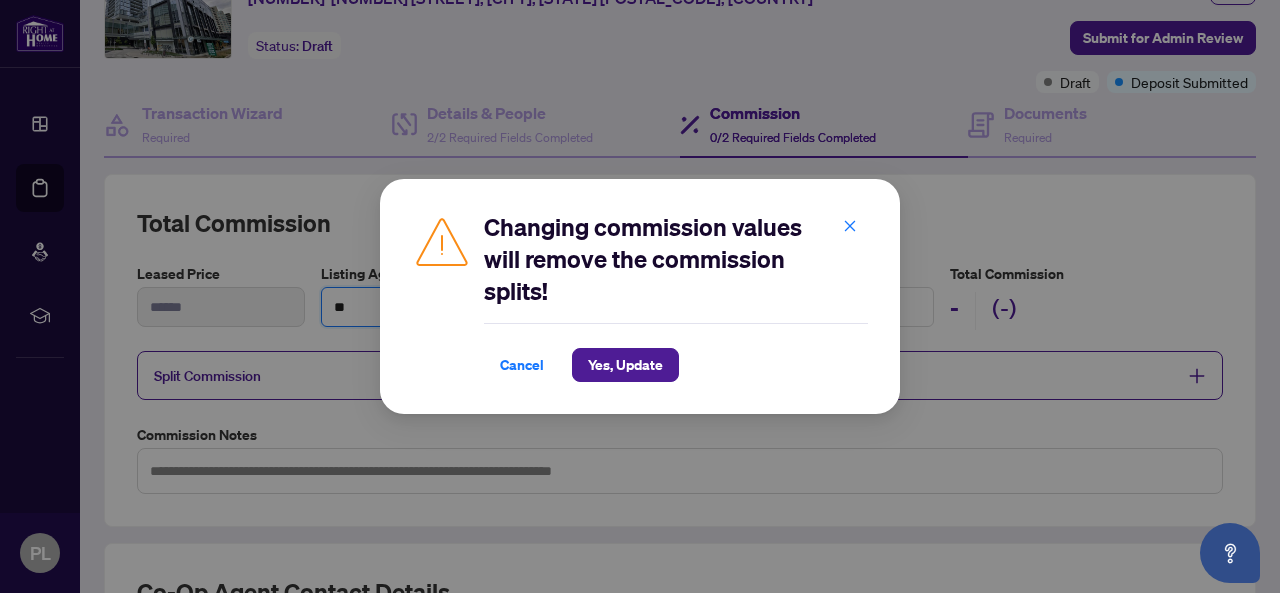 type on "**" 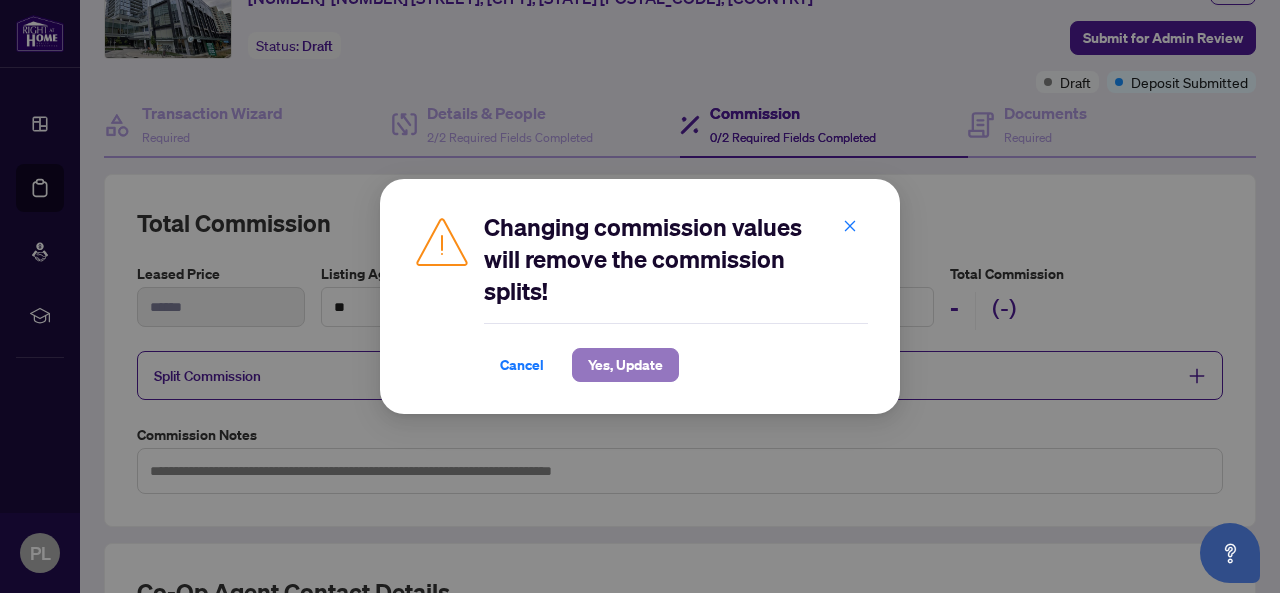 click on "Yes, Update" at bounding box center [625, 365] 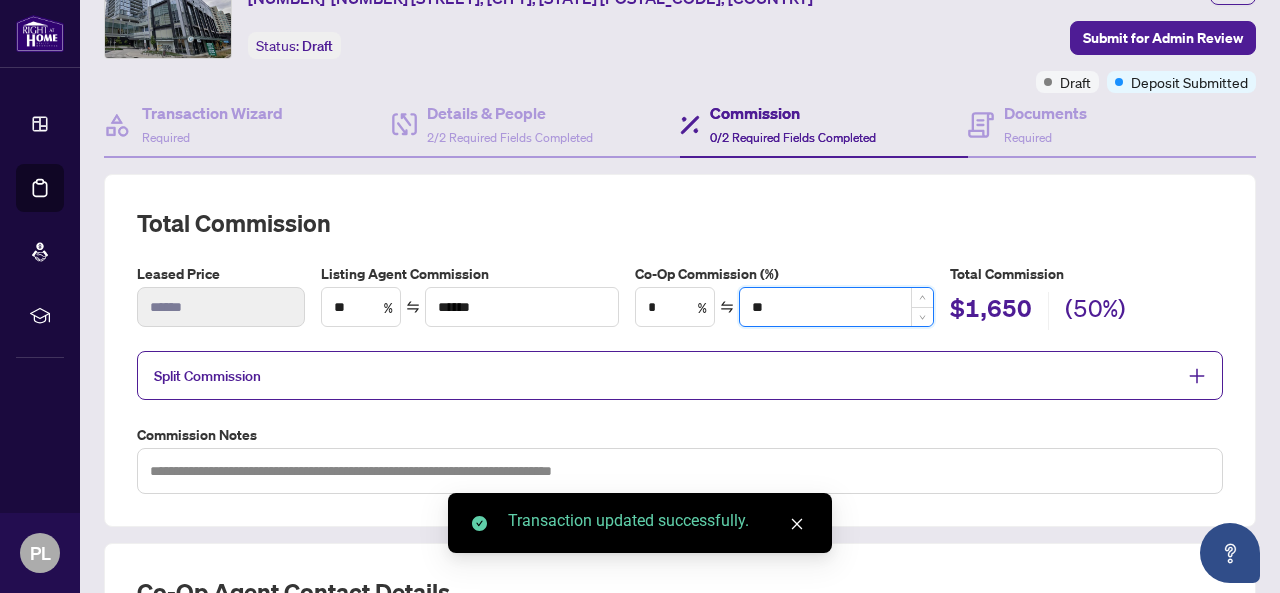 click on "**" at bounding box center (836, 307) 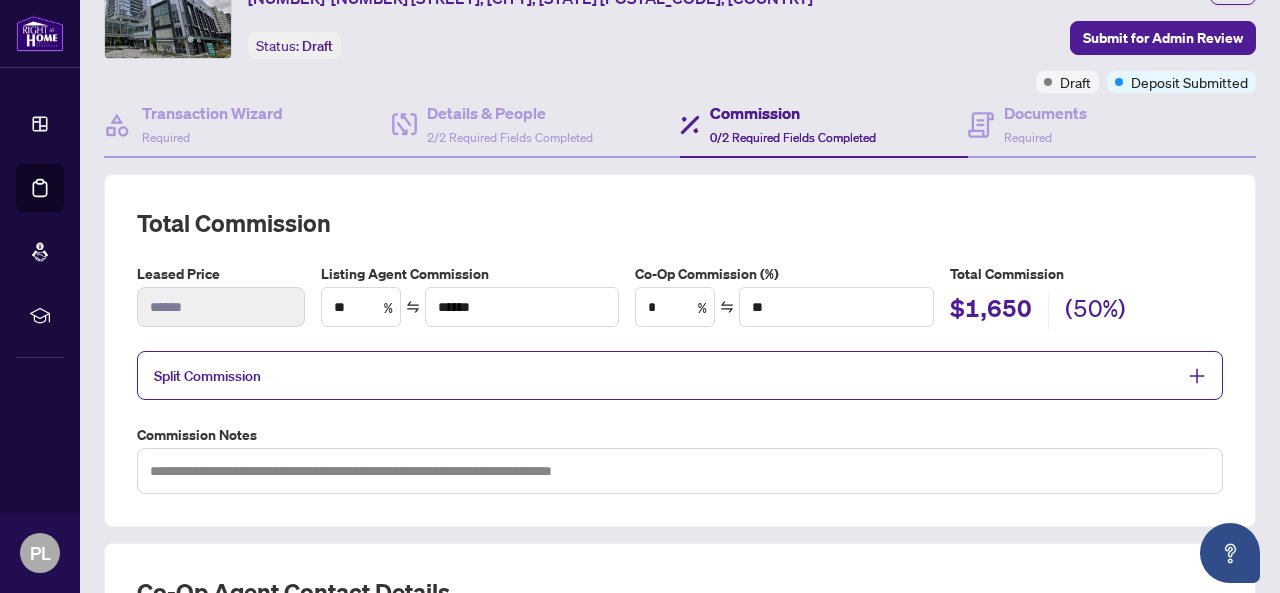 click on "Listing Agent Commission ** % ****** Co-Op Commission (%) * % ** Total Commission   $1,650 (50%)" at bounding box center [772, 303] 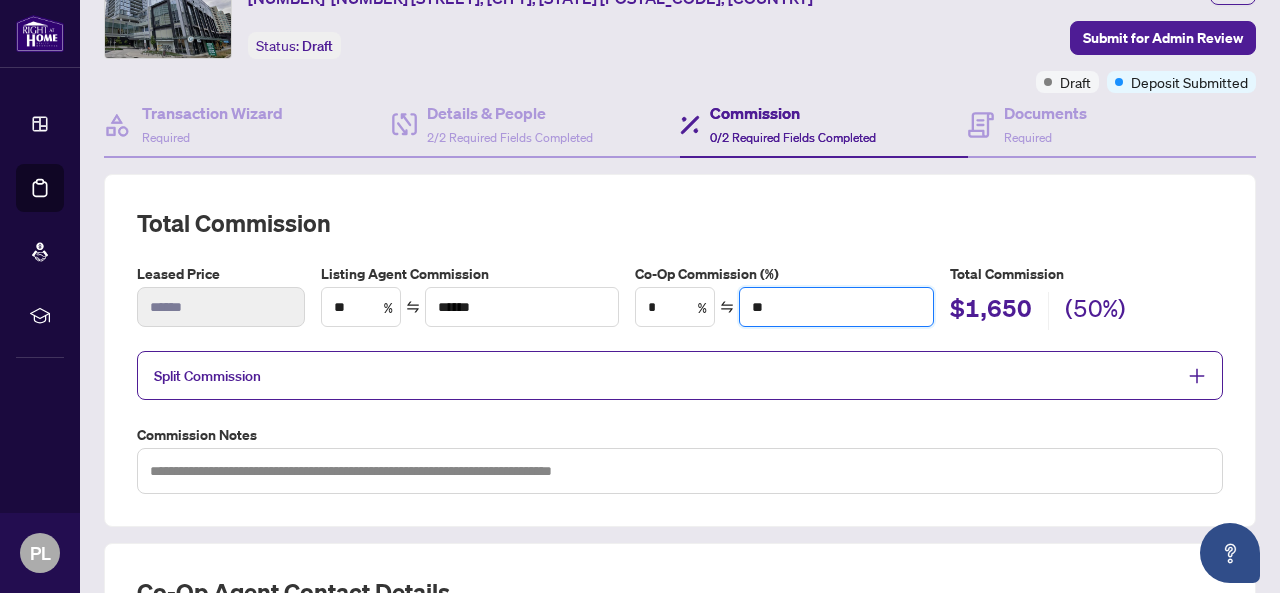 drag, startPoint x: 819, startPoint y: 292, endPoint x: 727, endPoint y: 302, distance: 92.541885 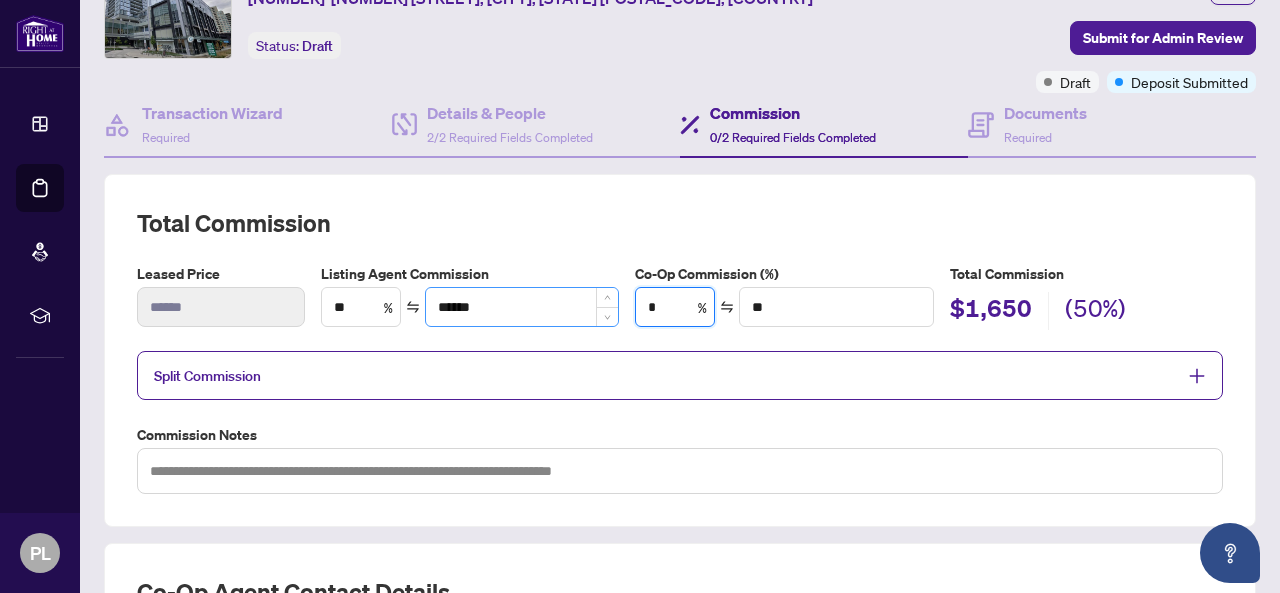 drag, startPoint x: 659, startPoint y: 305, endPoint x: 614, endPoint y: 307, distance: 45.044422 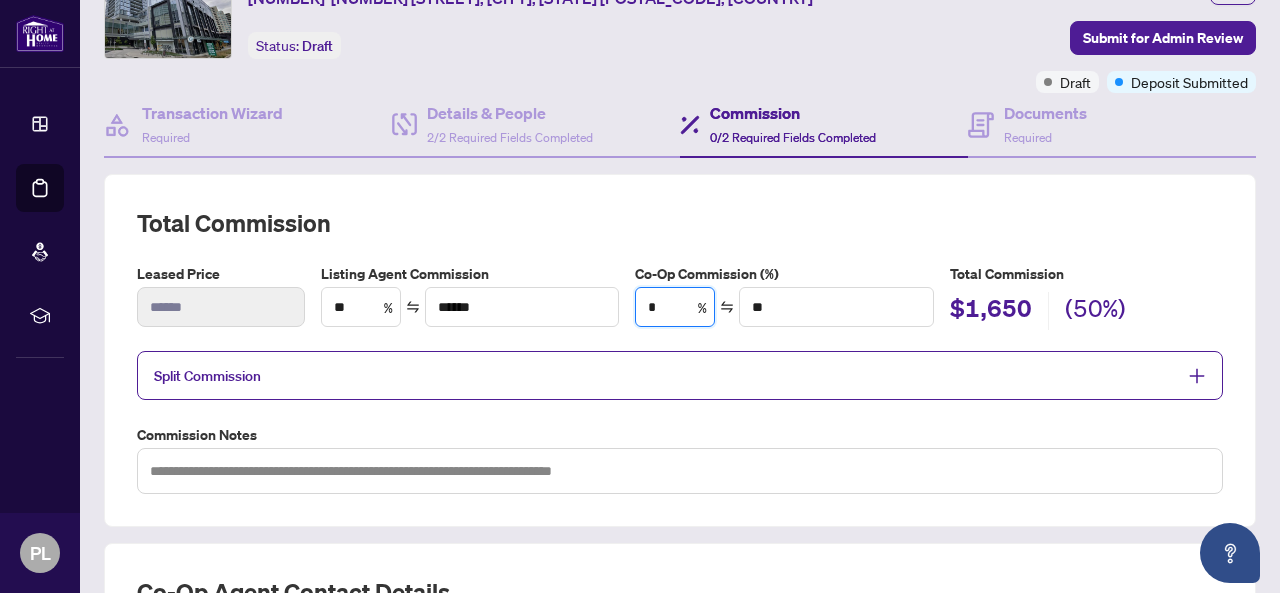 type on "*" 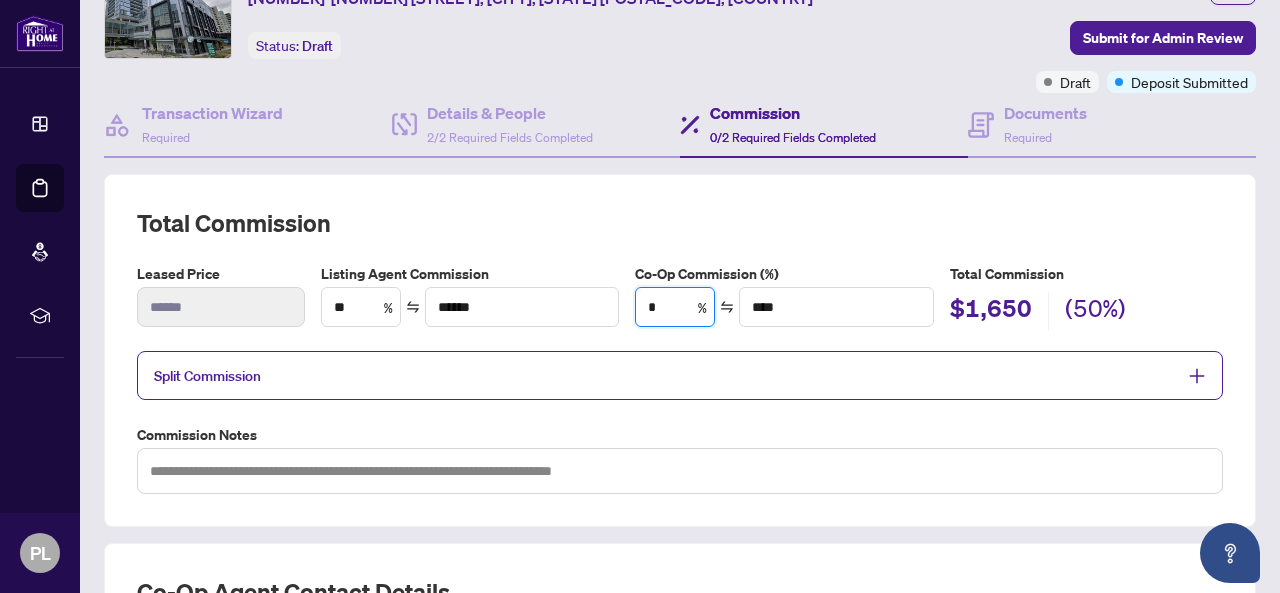 type on "**" 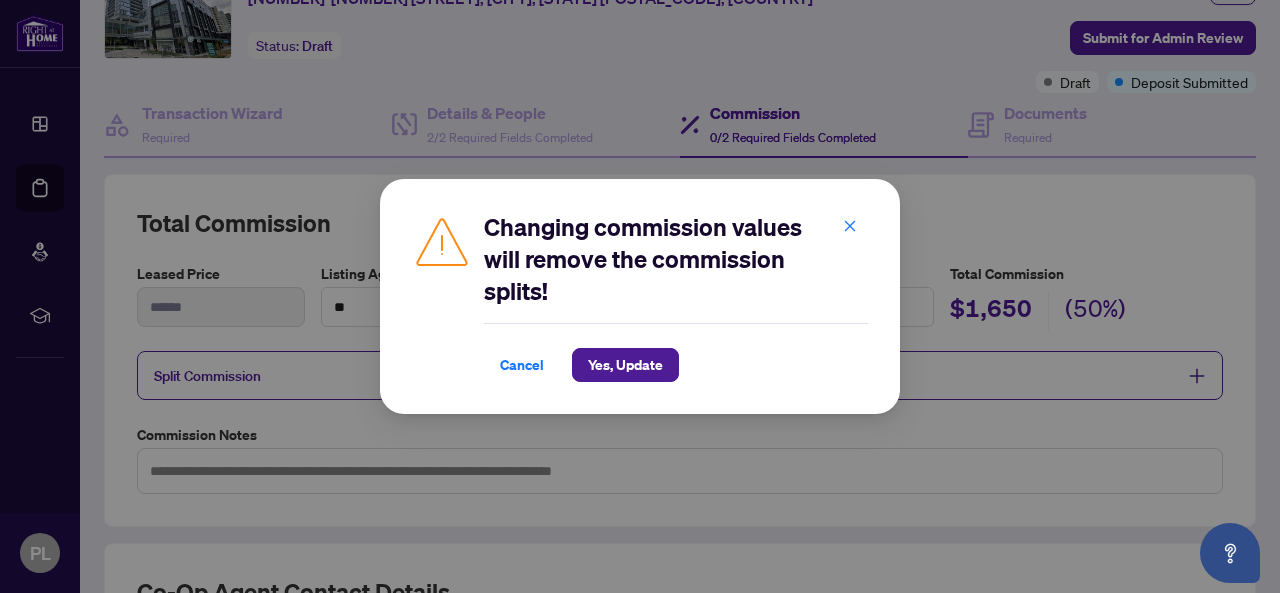type on "**" 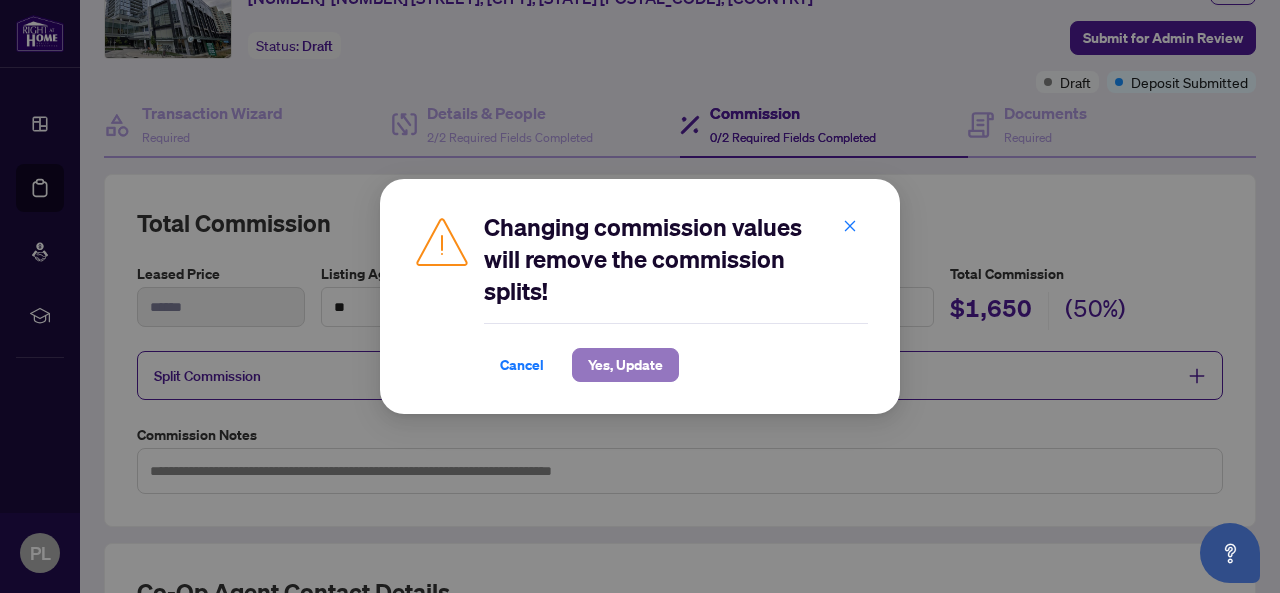 click on "Yes, Update" at bounding box center (625, 365) 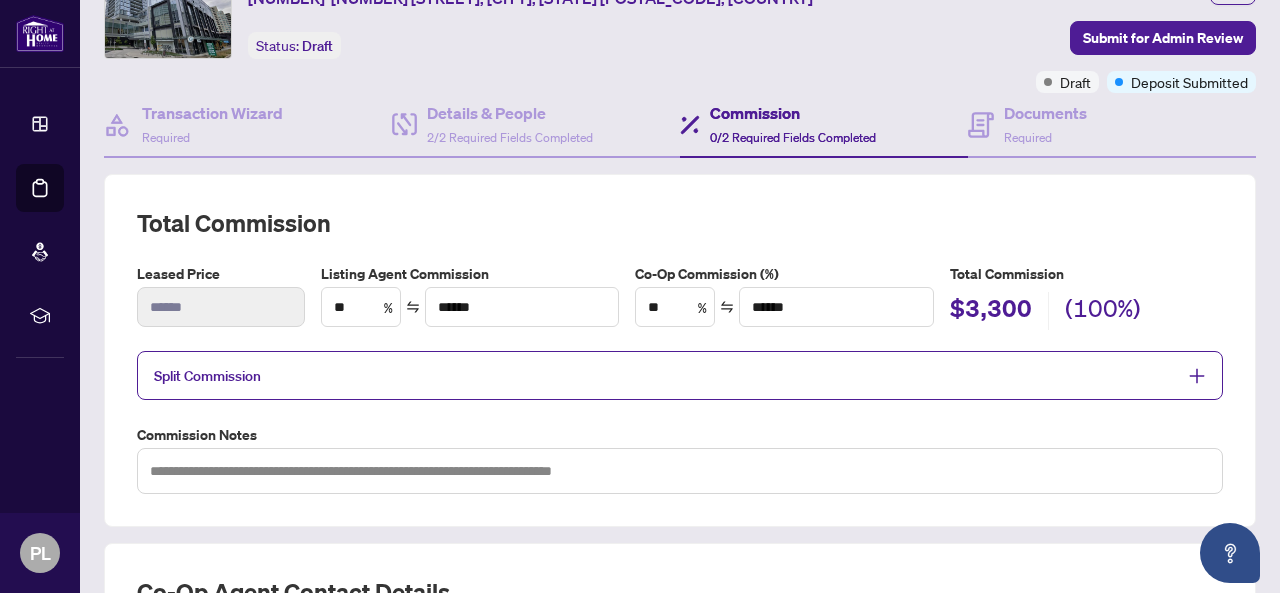 click 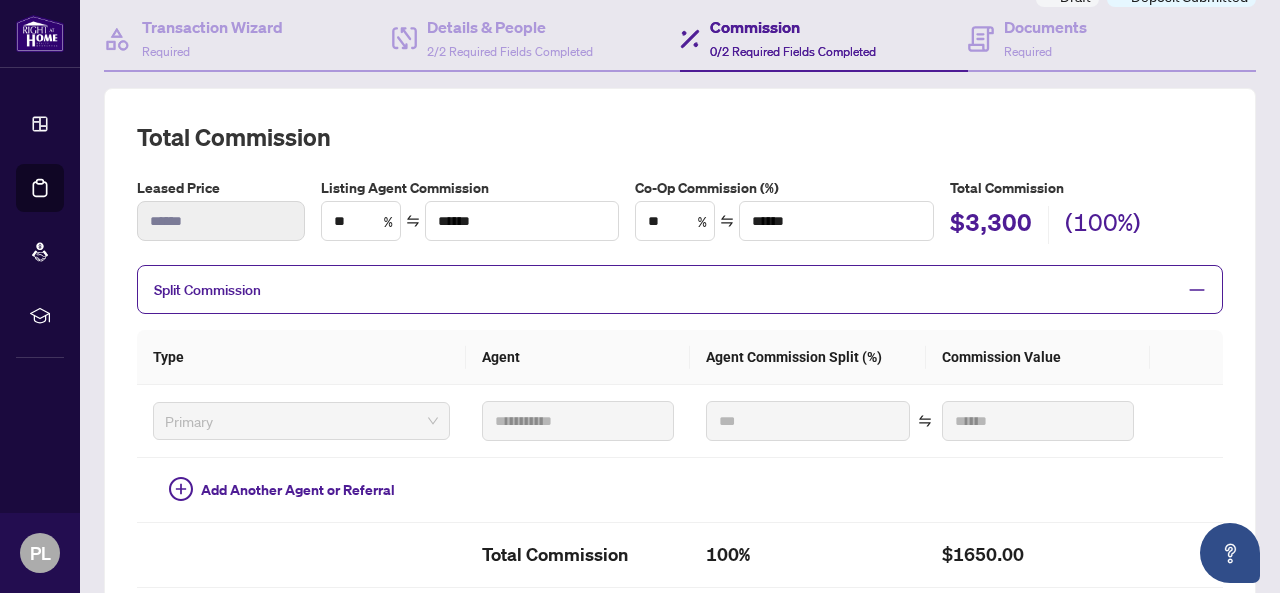 scroll, scrollTop: 100, scrollLeft: 0, axis: vertical 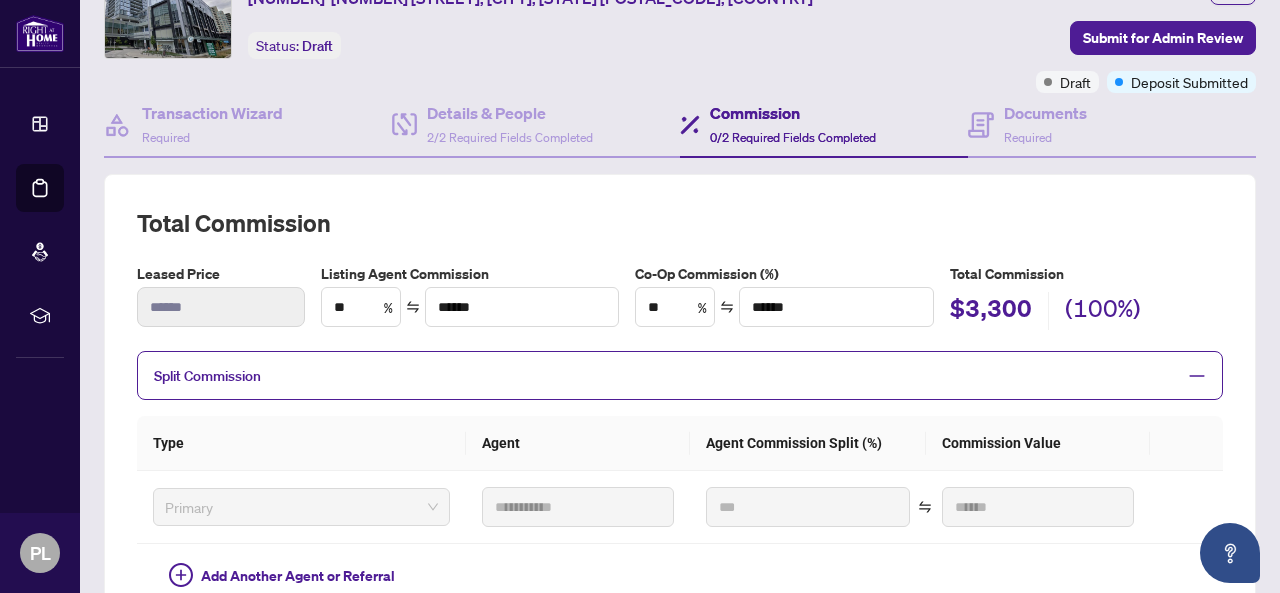 click 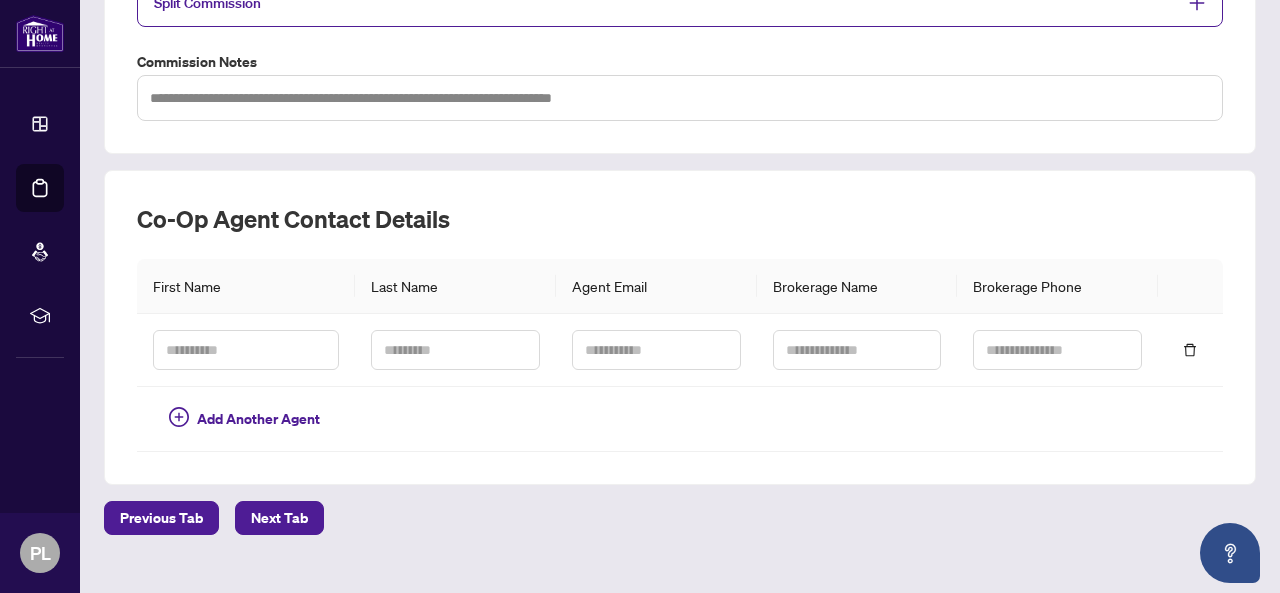 scroll, scrollTop: 499, scrollLeft: 0, axis: vertical 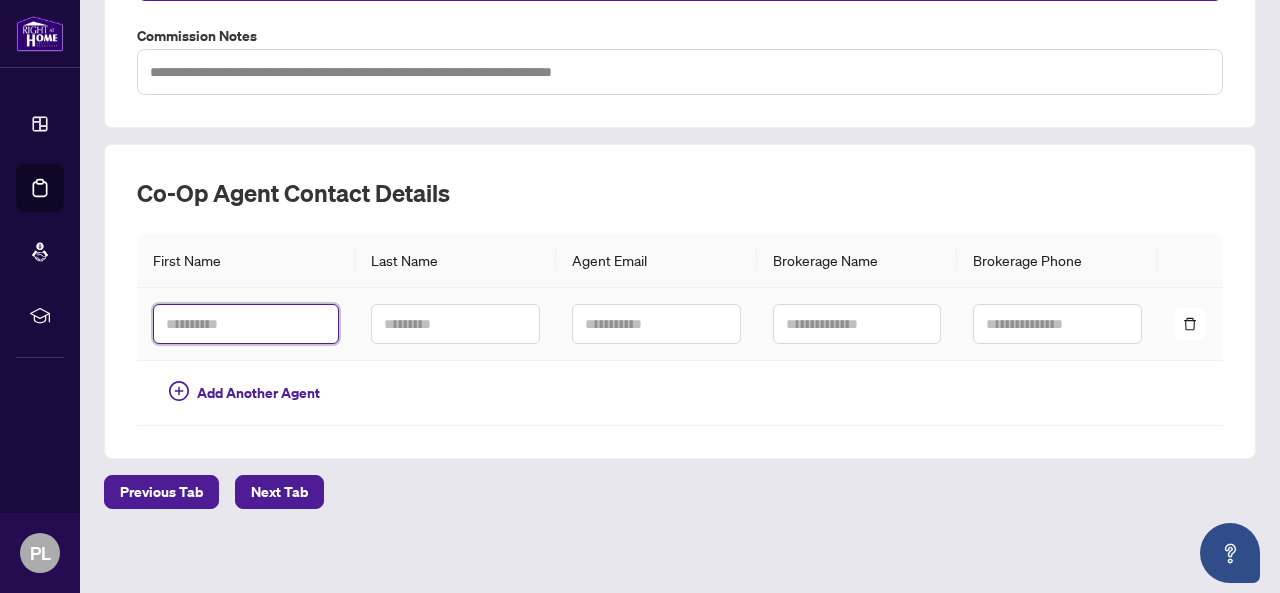 click at bounding box center [246, 324] 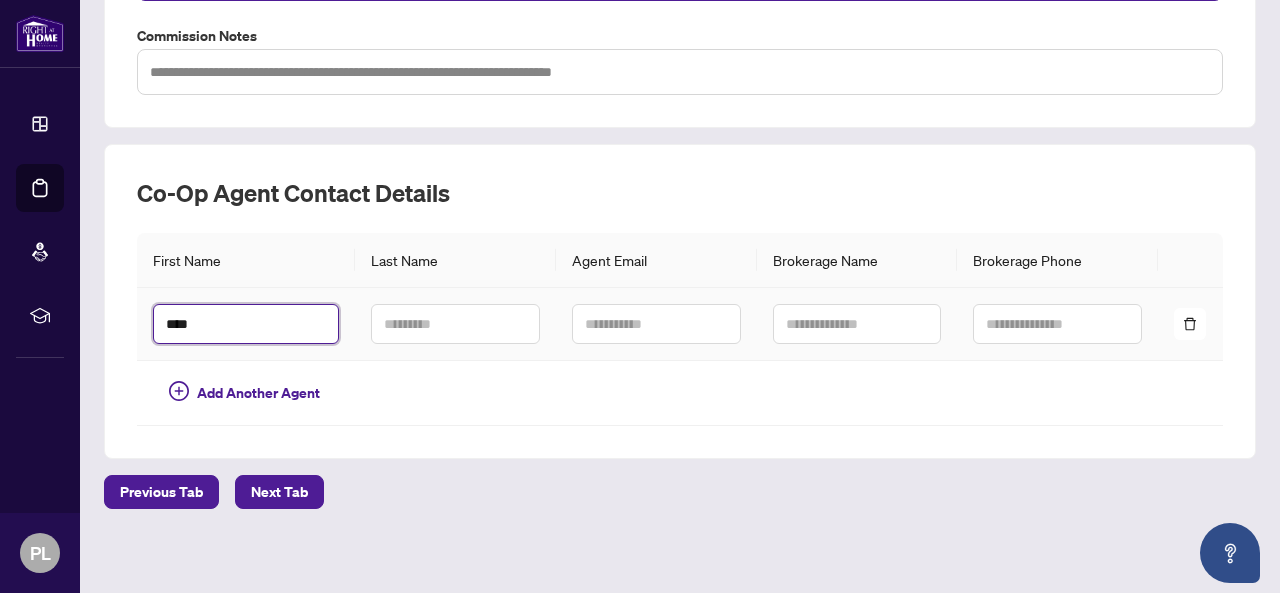 type on "****" 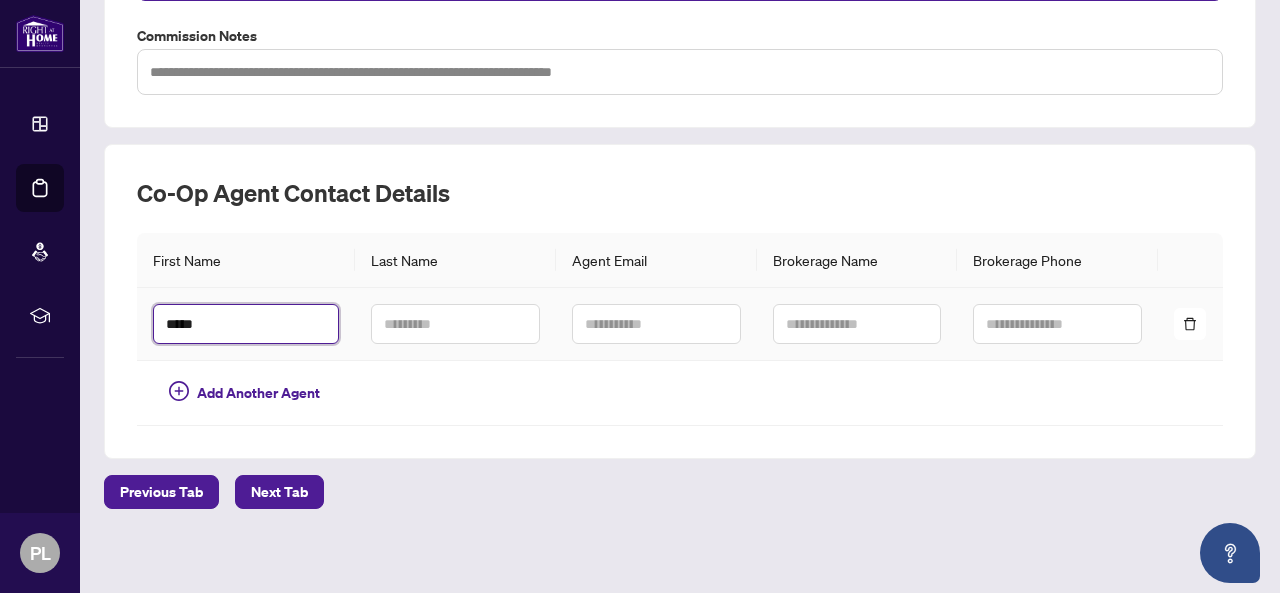 type on "*****" 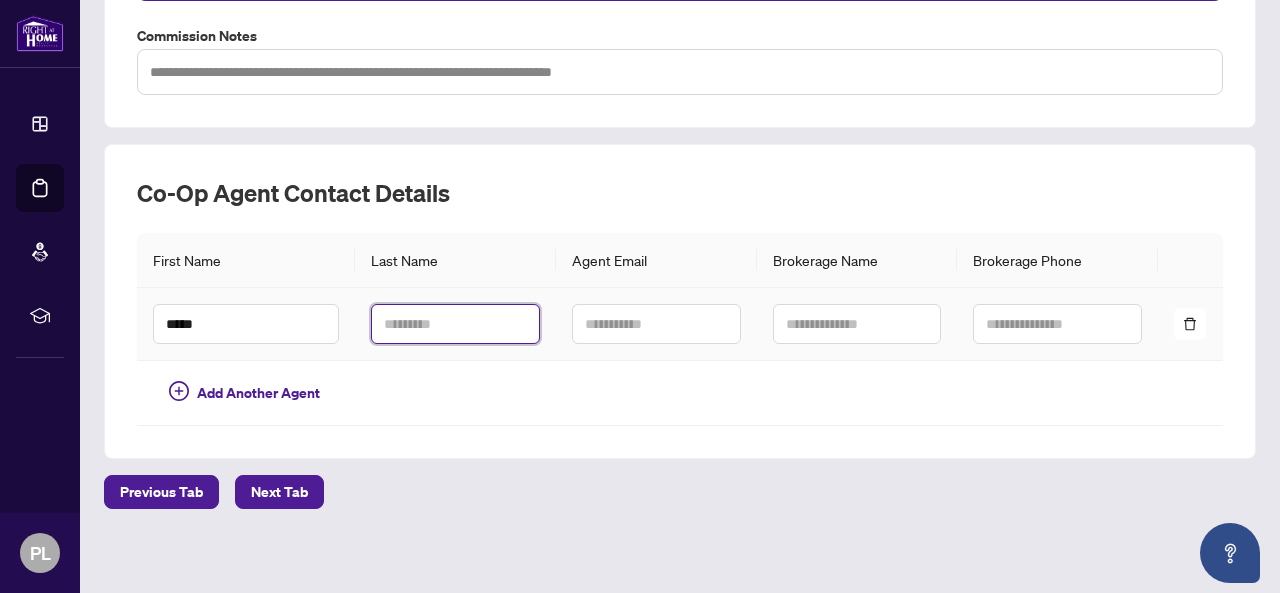 click at bounding box center [455, 324] 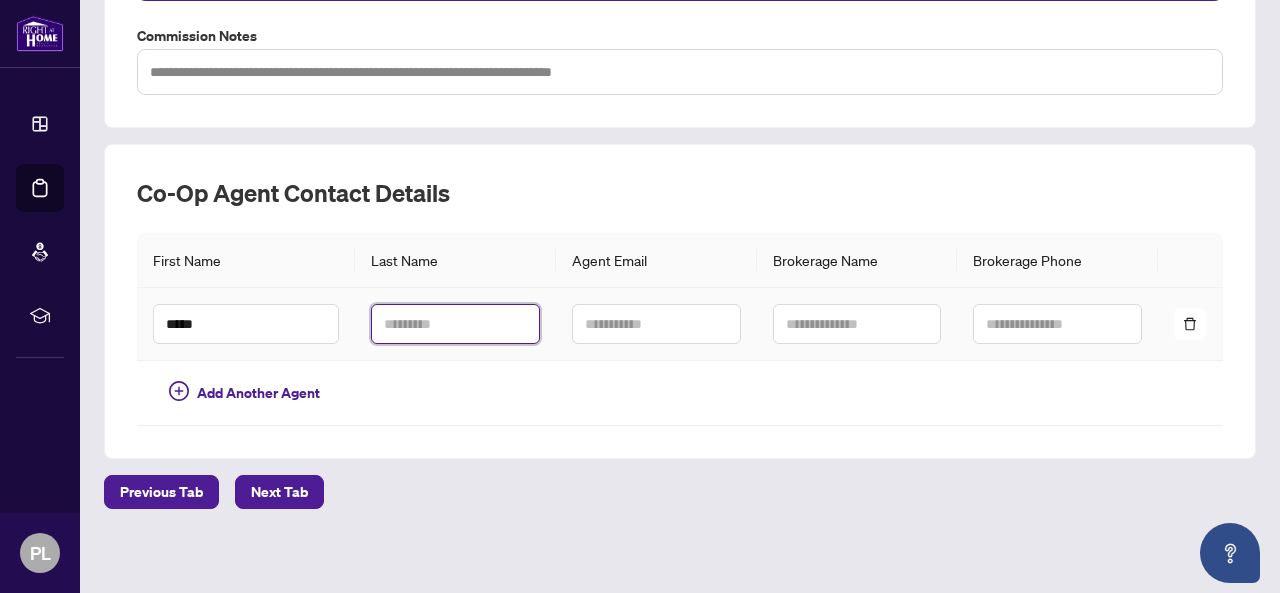 paste on "**********" 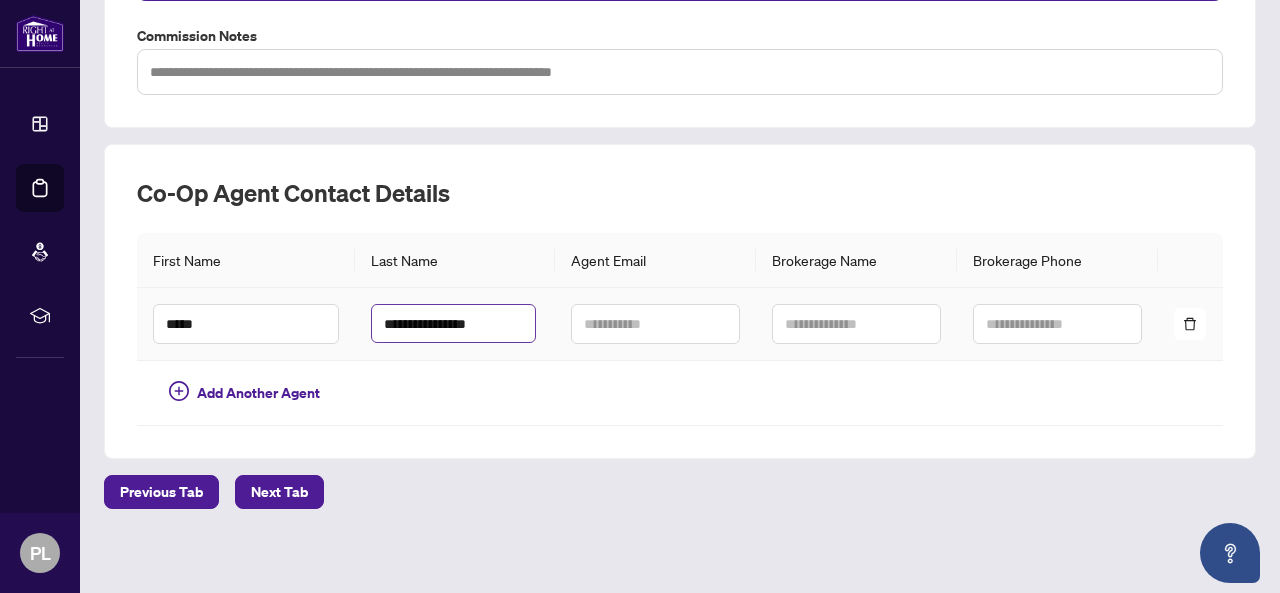 scroll, scrollTop: 0, scrollLeft: 0, axis: both 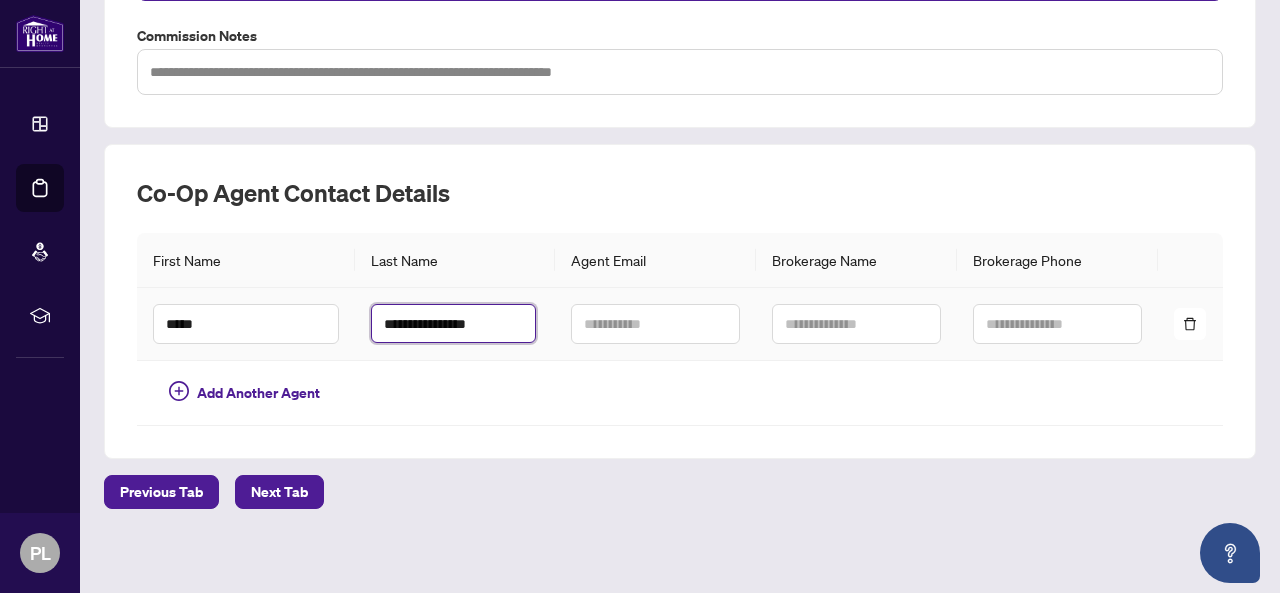 click on "**********" at bounding box center (453, 323) 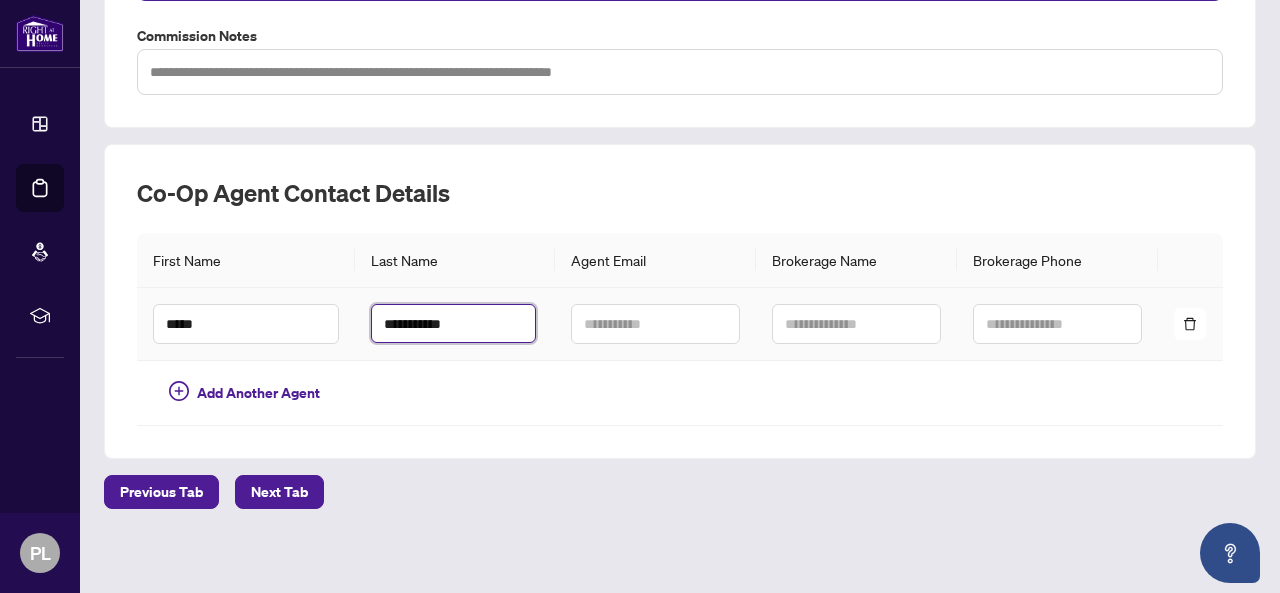 type on "**********" 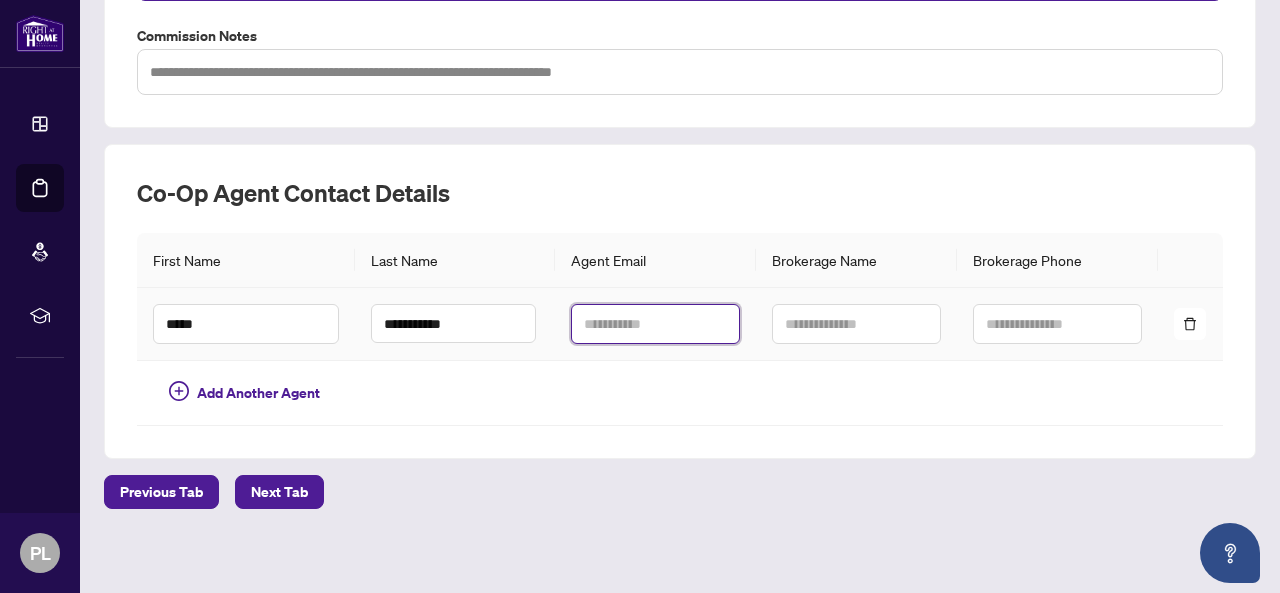 click at bounding box center (655, 324) 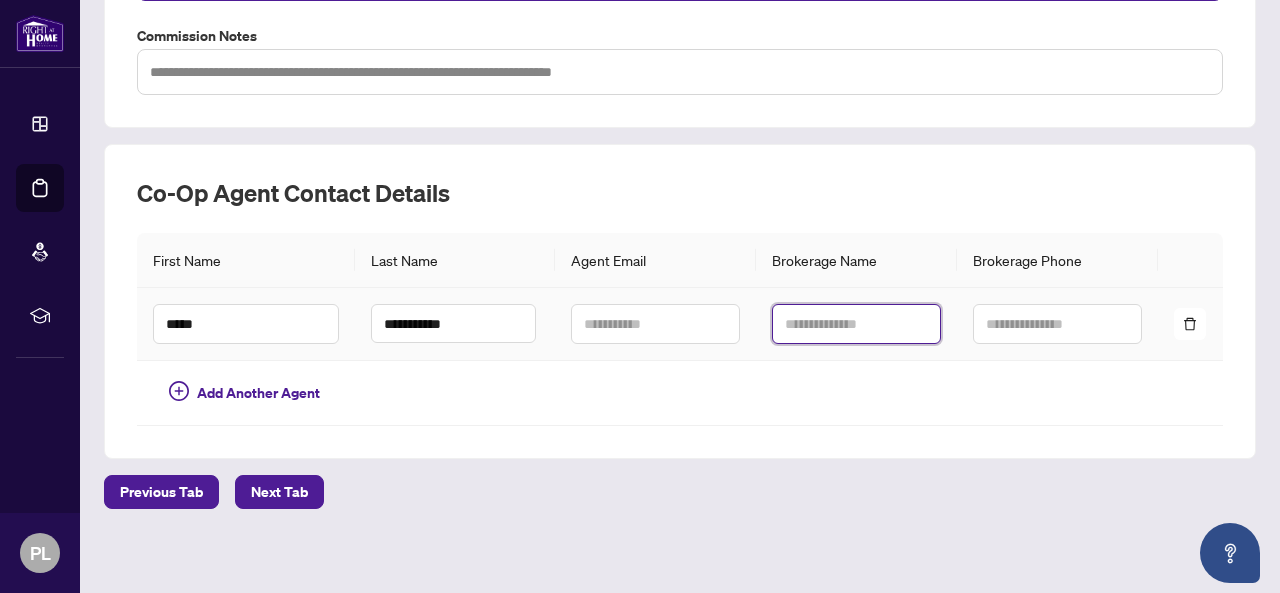 click at bounding box center [856, 324] 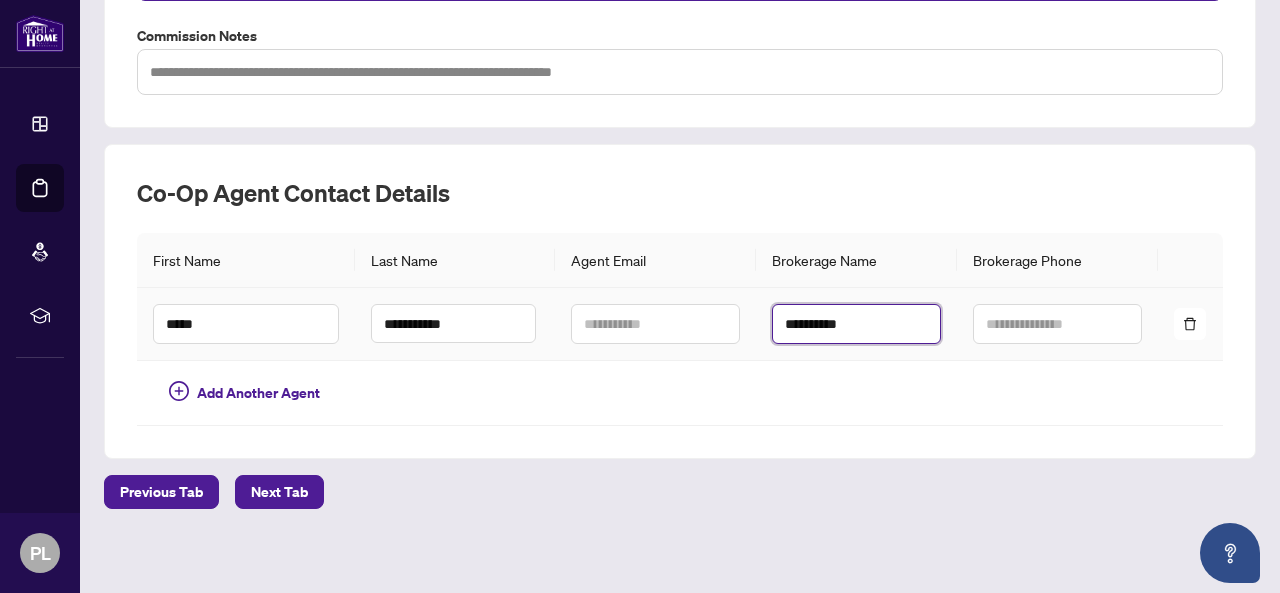 type on "**********" 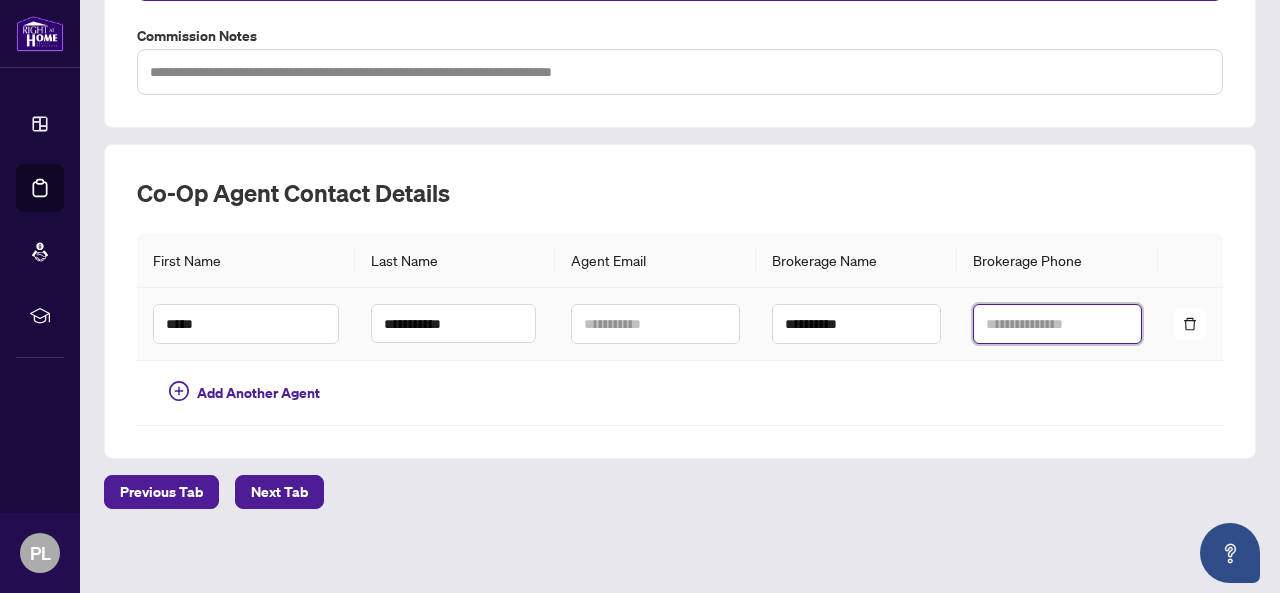 click at bounding box center [1057, 324] 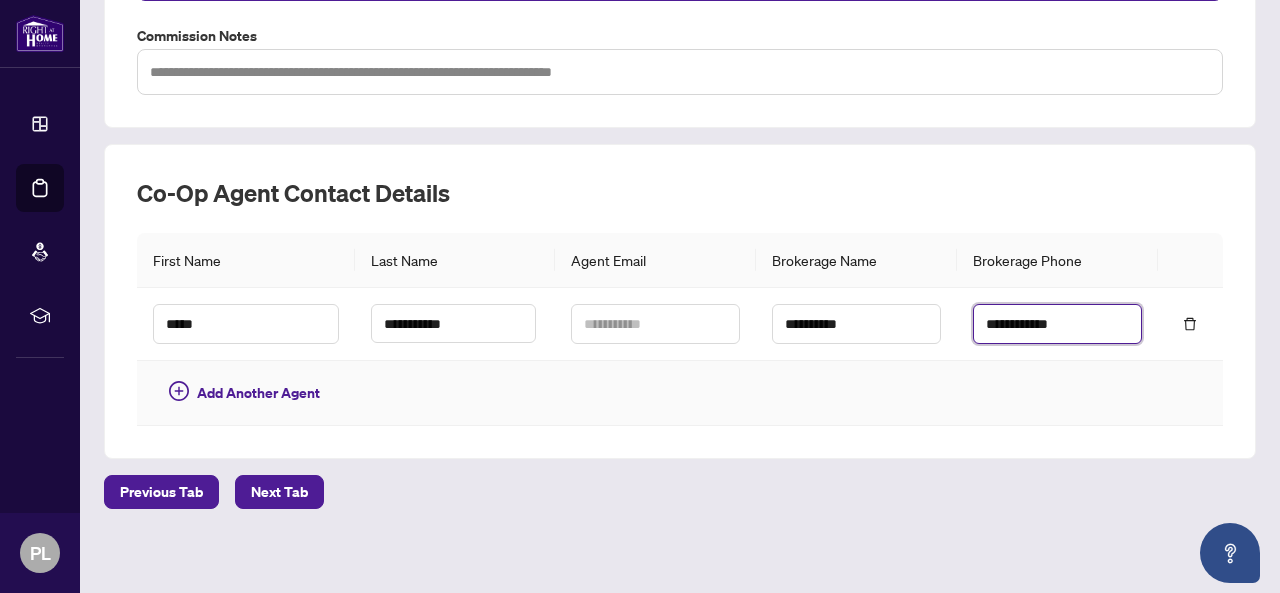 type on "**********" 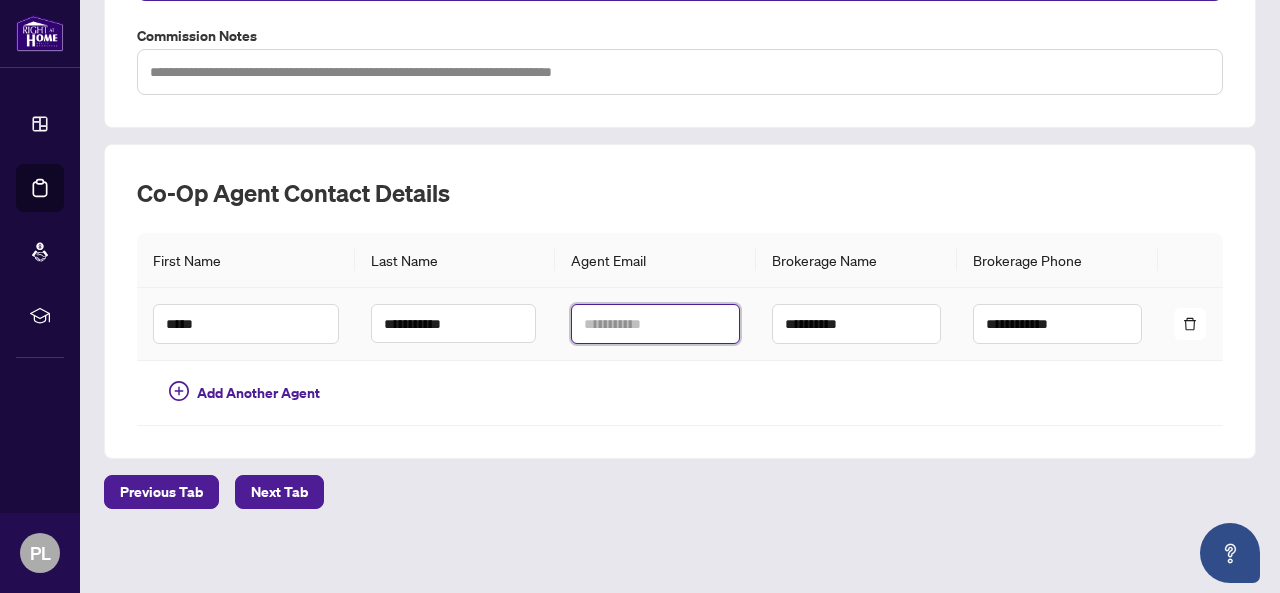 click at bounding box center [655, 324] 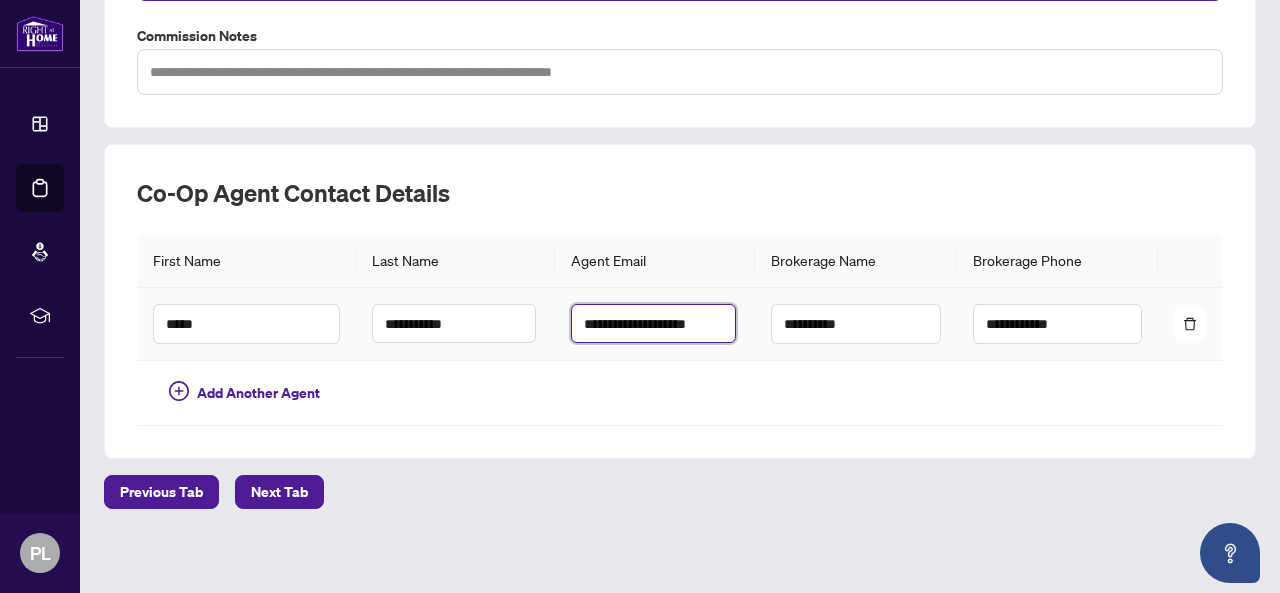 scroll, scrollTop: 0, scrollLeft: 15, axis: horizontal 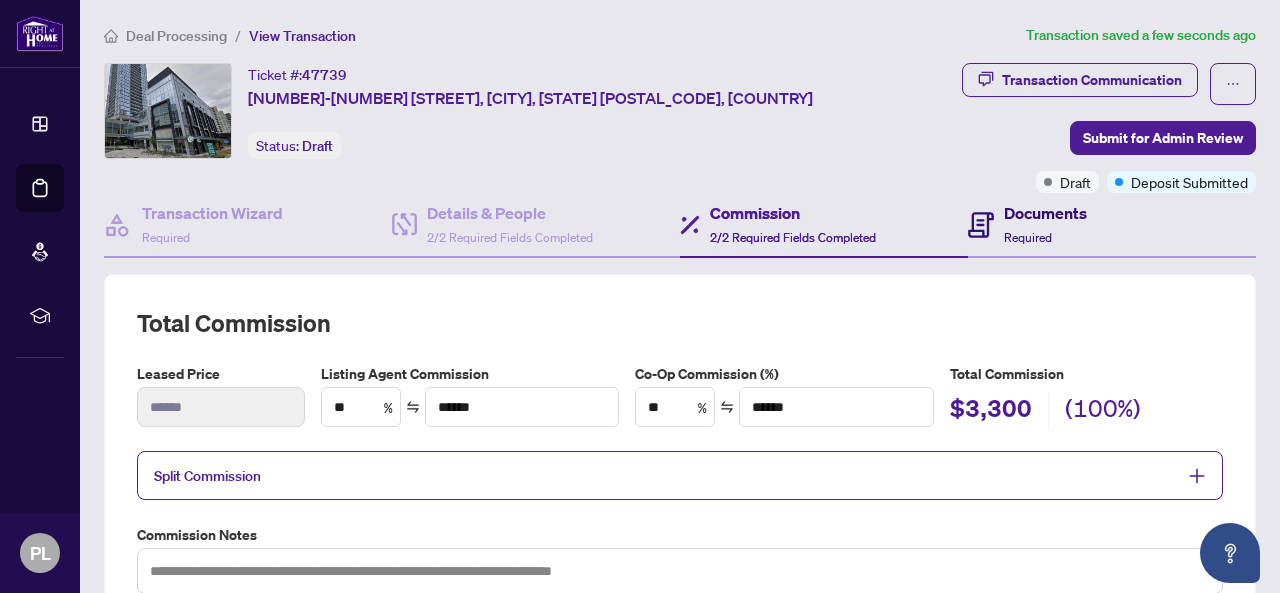 click on "Required" at bounding box center [1028, 237] 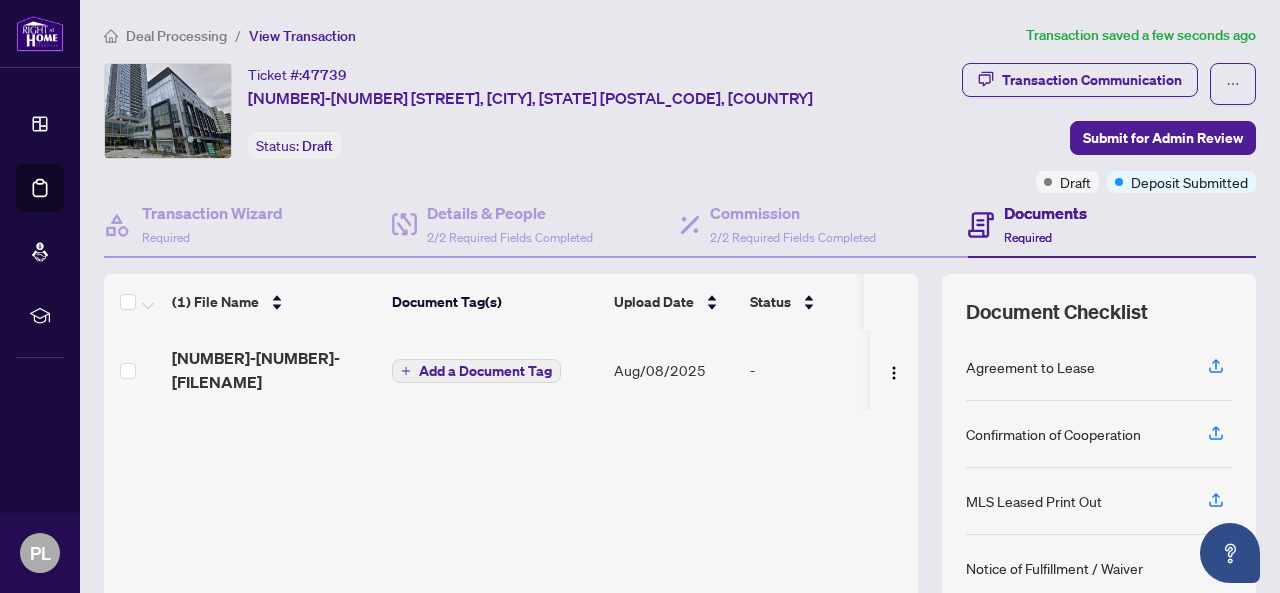 scroll, scrollTop: 200, scrollLeft: 0, axis: vertical 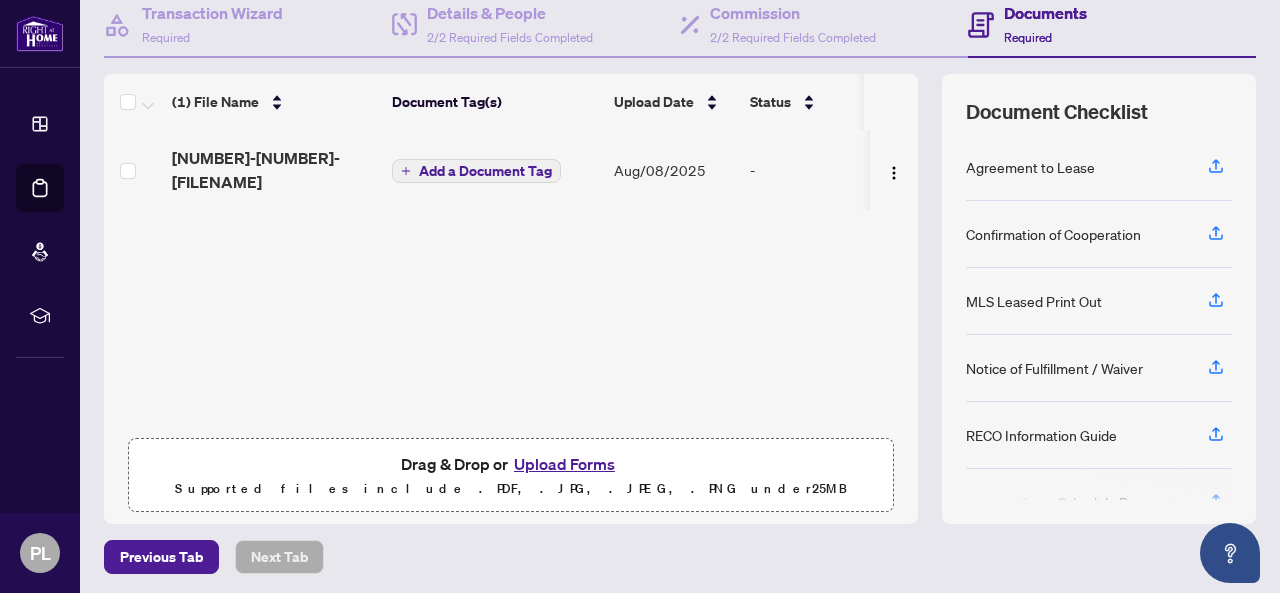 click on "Upload Forms" at bounding box center (564, 464) 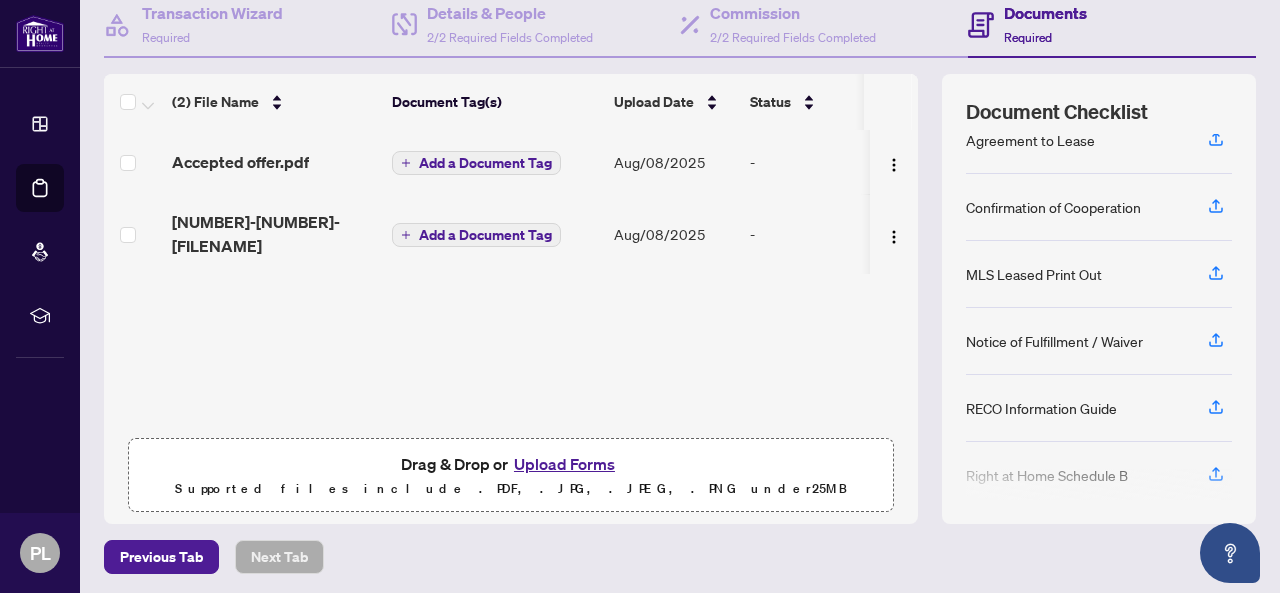 scroll, scrollTop: 37, scrollLeft: 0, axis: vertical 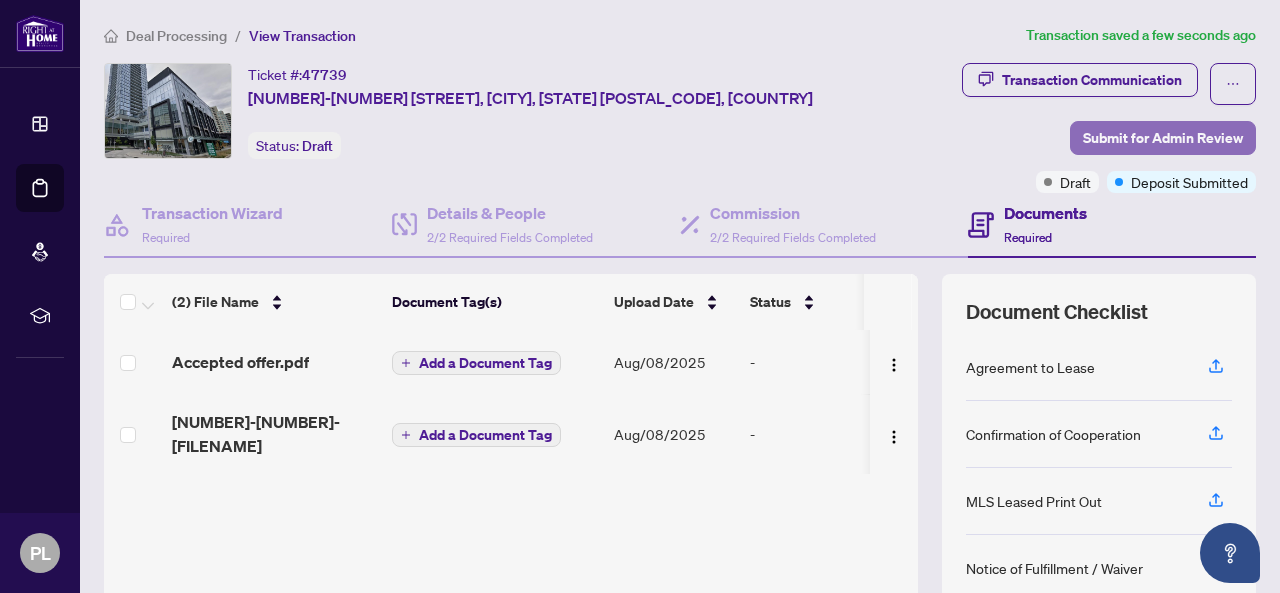 click on "Submit for Admin Review" at bounding box center (1163, 138) 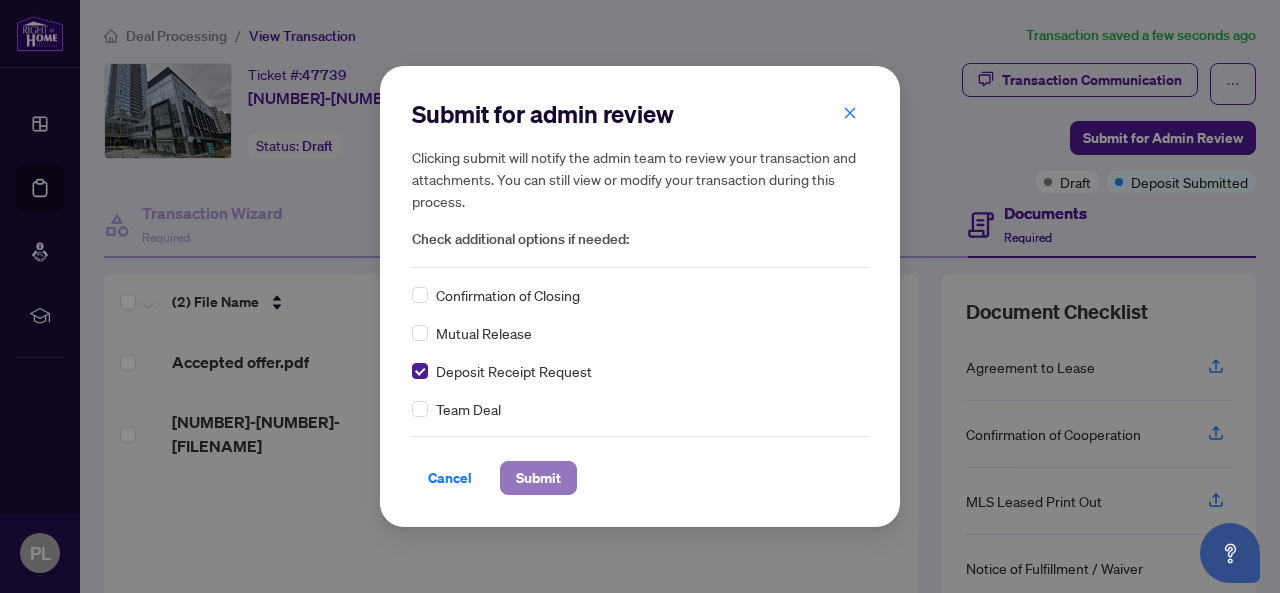 click on "Submit" at bounding box center [538, 478] 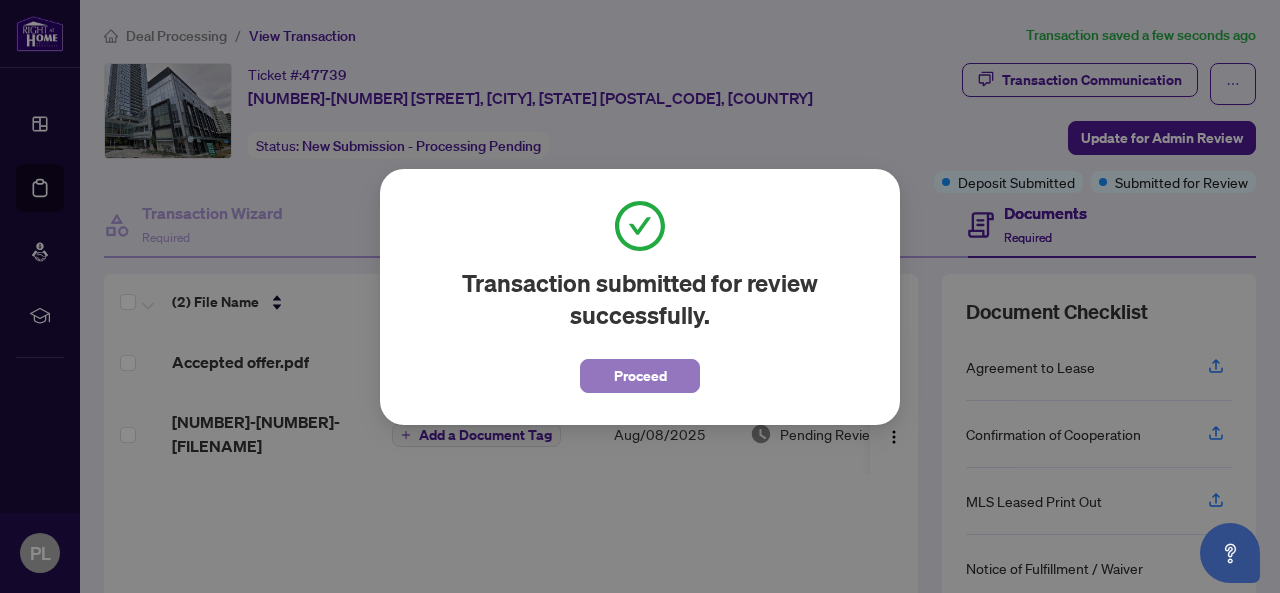click on "Proceed" at bounding box center [640, 376] 